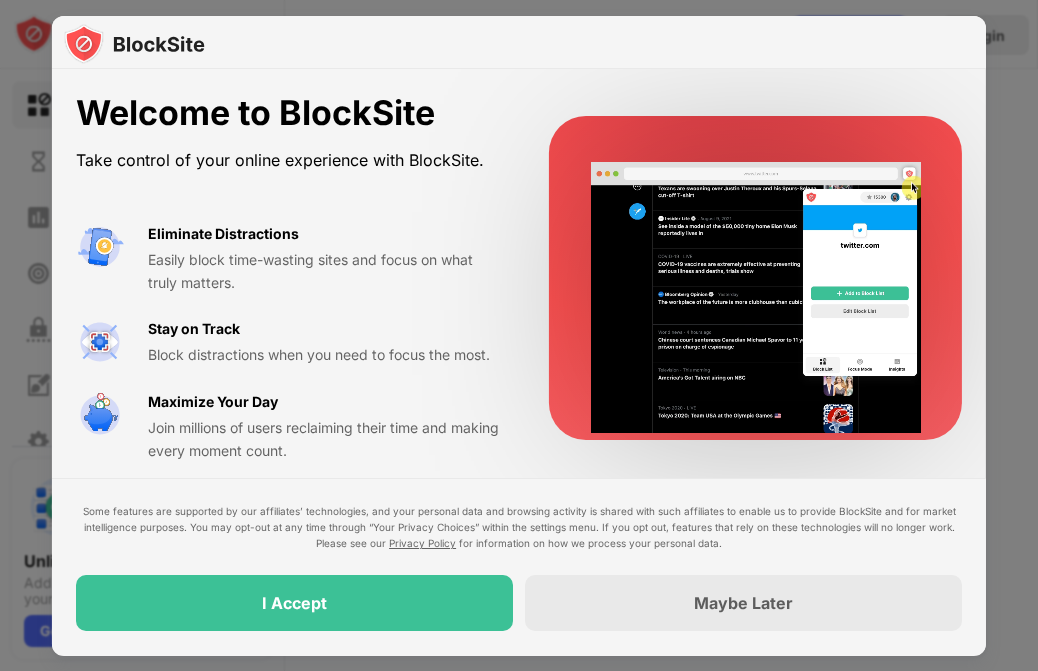 scroll, scrollTop: 0, scrollLeft: 0, axis: both 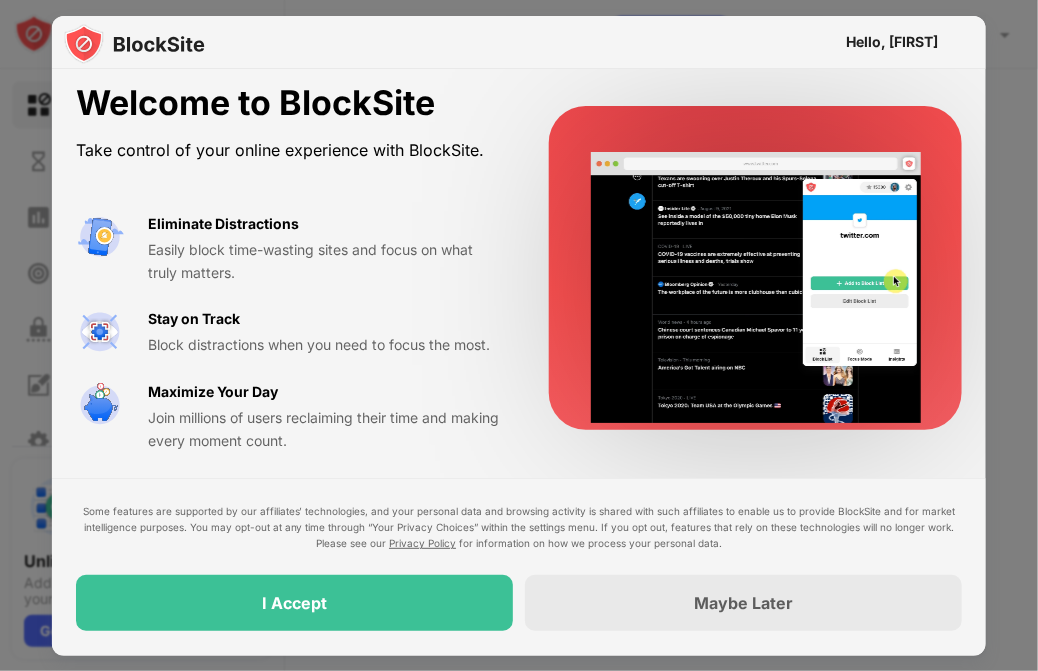 click on "I Accept" at bounding box center (294, 604) 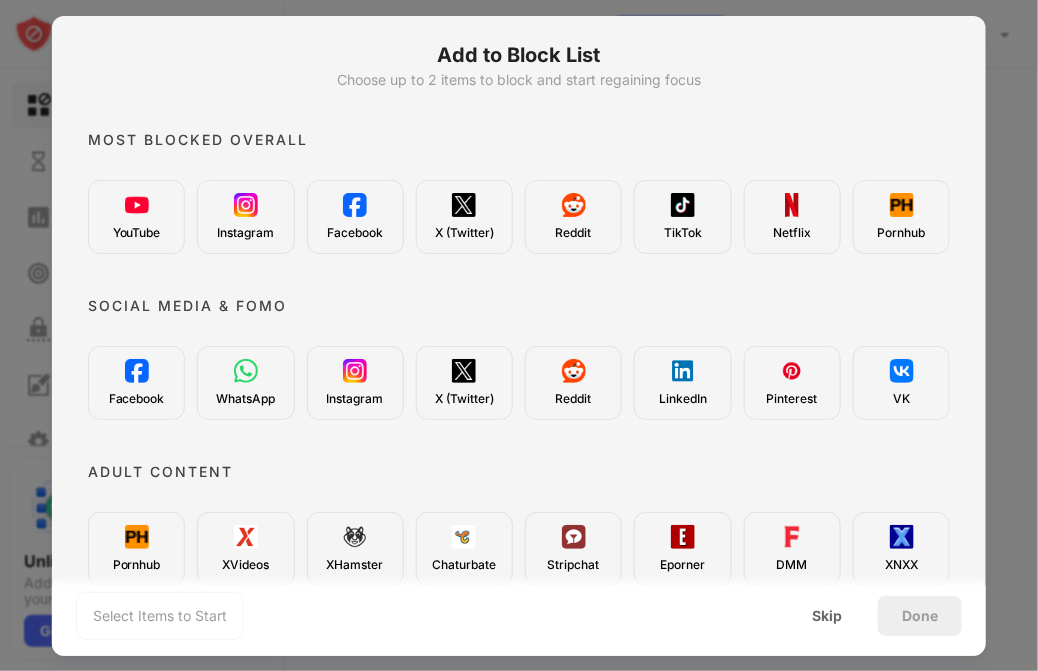 scroll, scrollTop: 84, scrollLeft: 0, axis: vertical 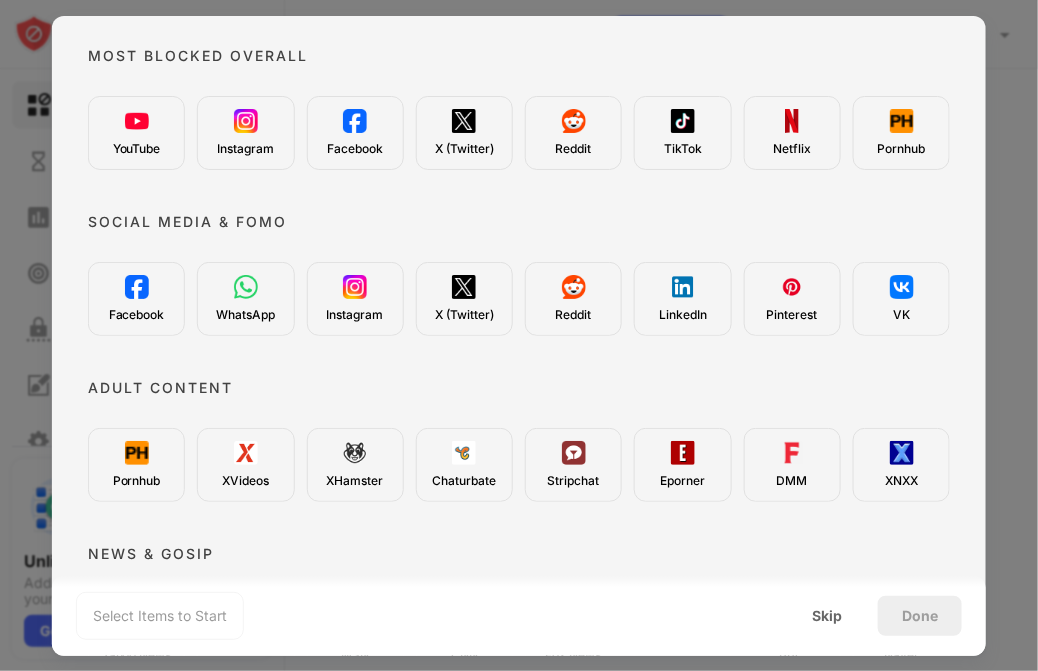 click on "Pornhub" at bounding box center [136, 465] 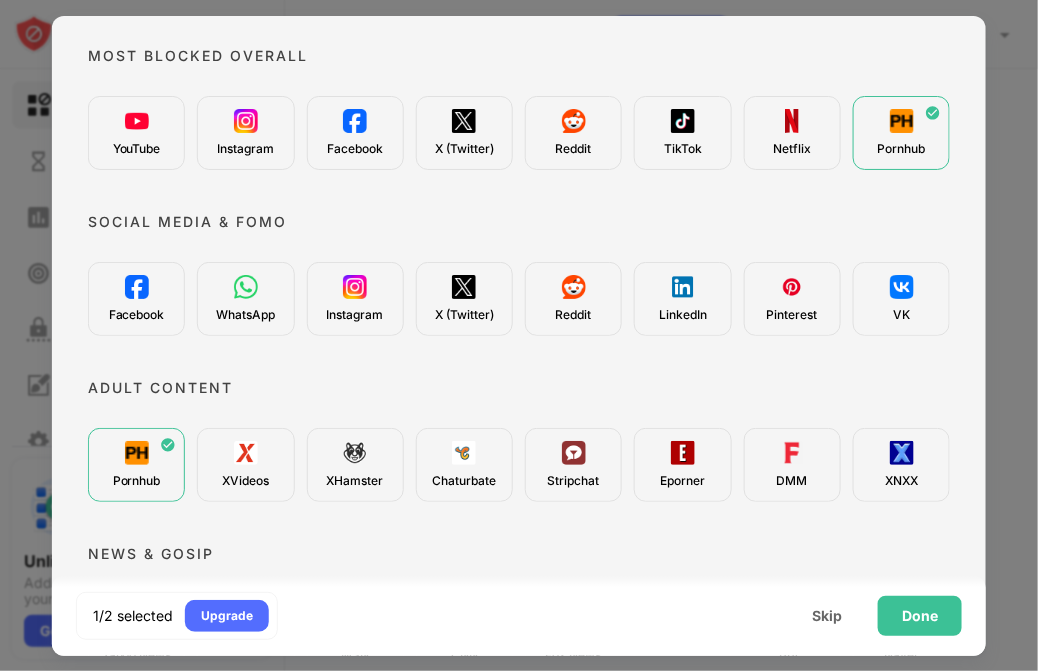 click on "XVideos" at bounding box center (245, 465) 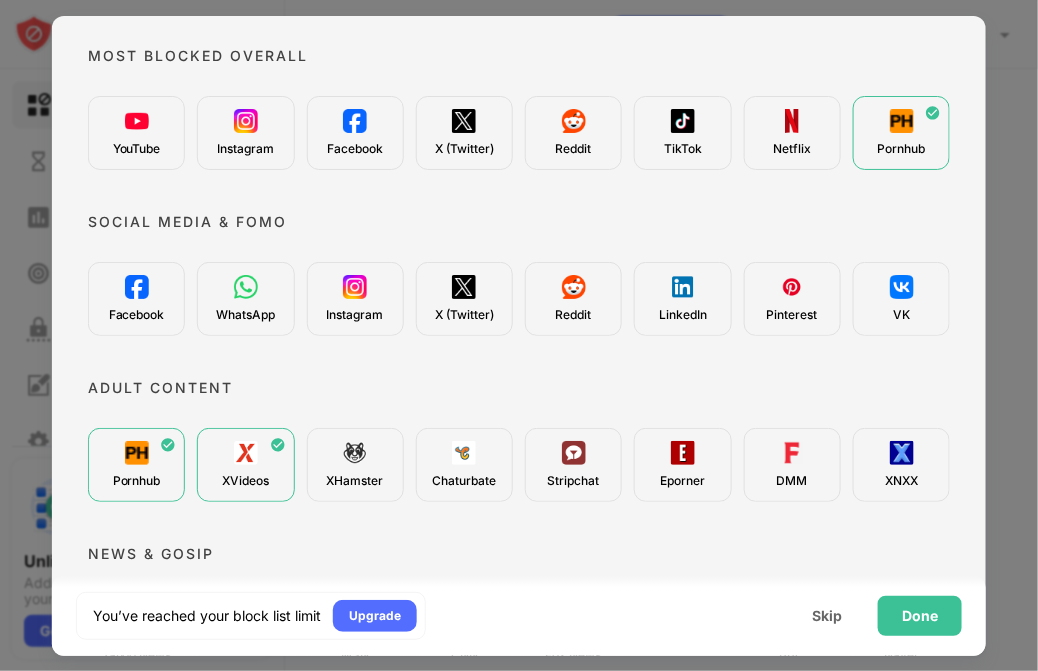 click on "XHamster" at bounding box center [354, 465] 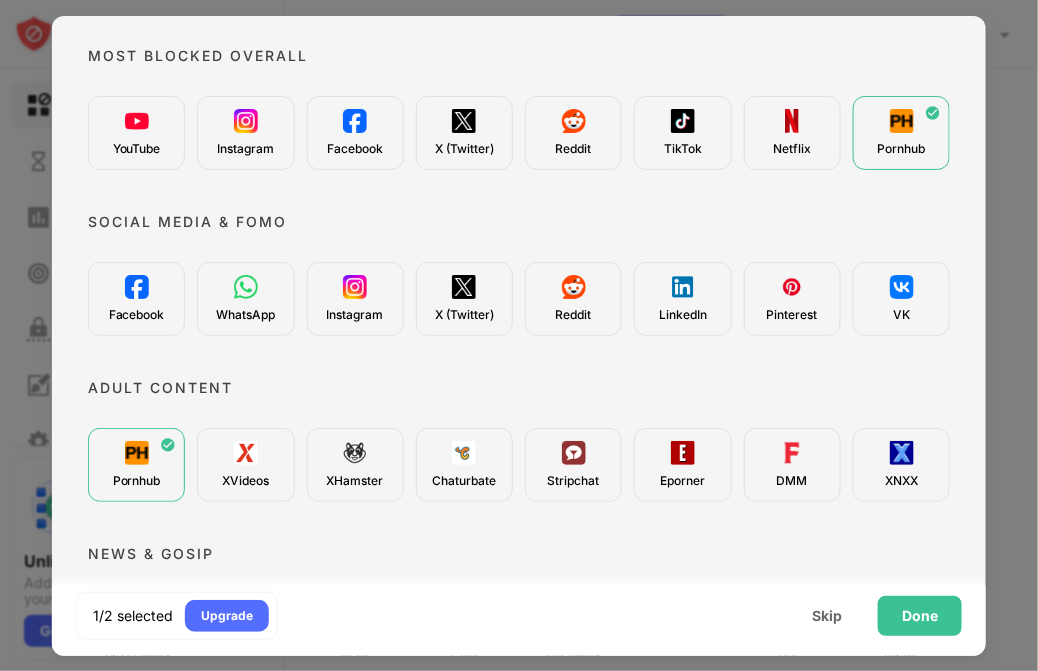 click on "Pornhub" at bounding box center [136, 465] 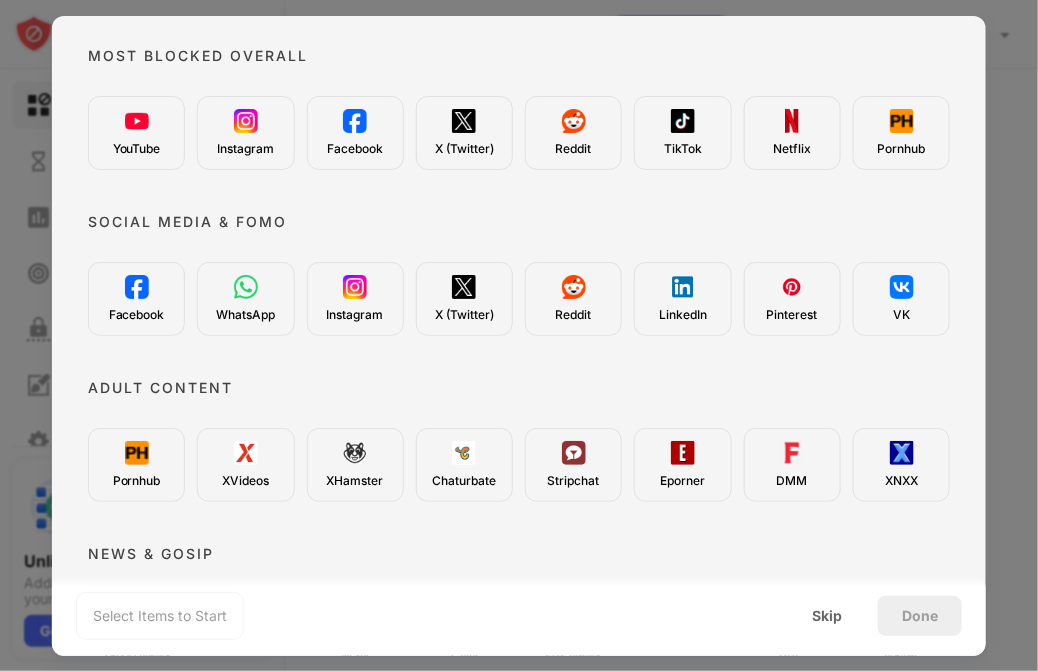 click at bounding box center [574, 453] 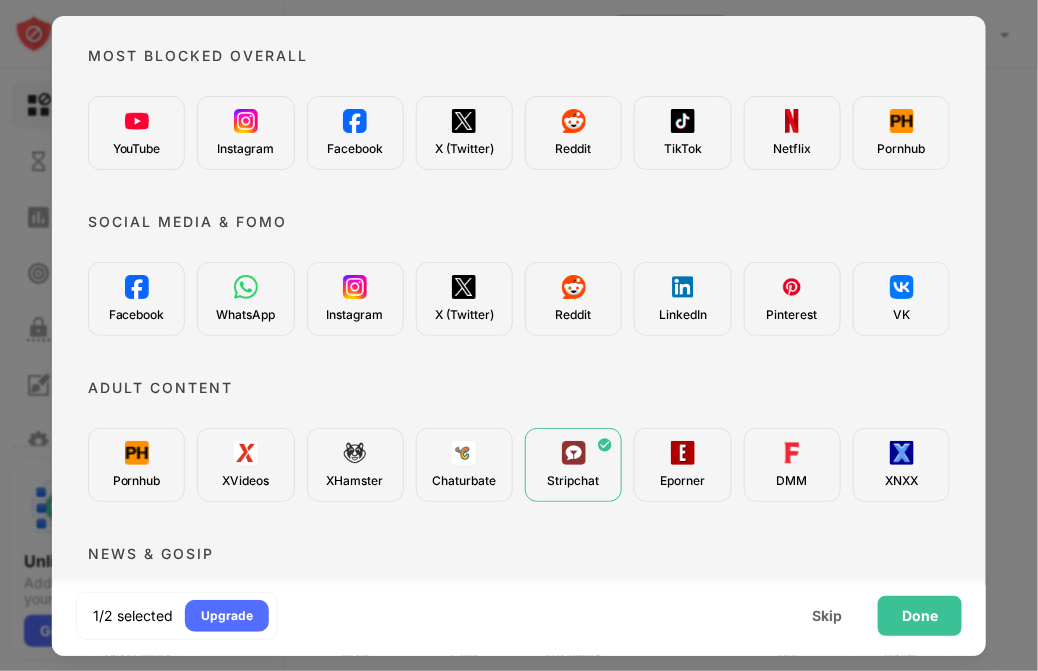 scroll, scrollTop: 130, scrollLeft: 0, axis: vertical 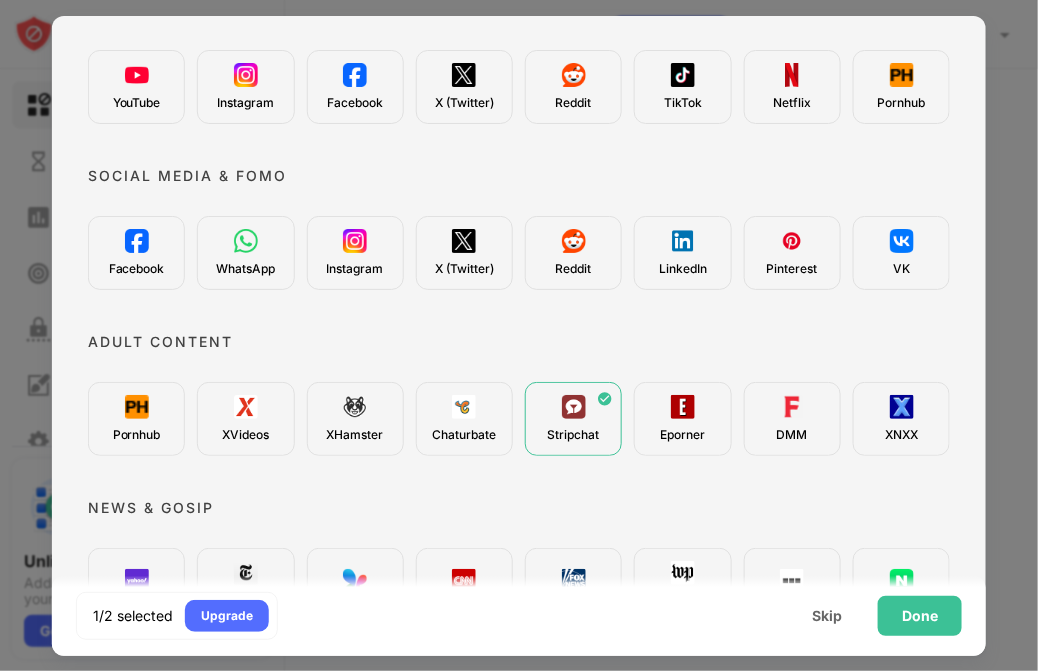 click on "Chaturbate" at bounding box center (464, 435) 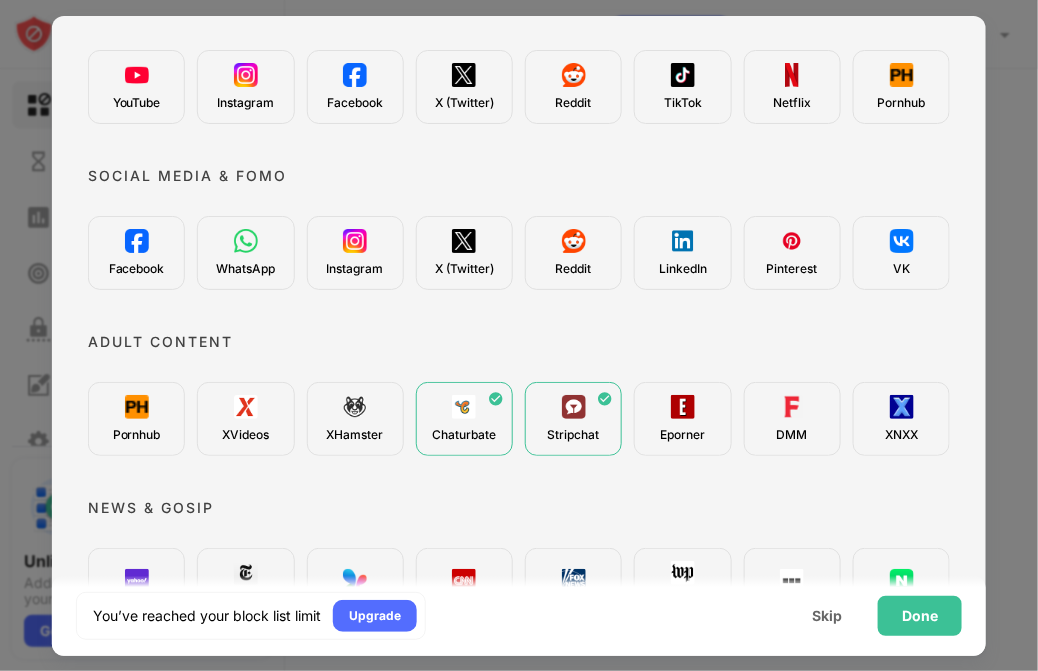 click on "Pornhub" at bounding box center (136, 419) 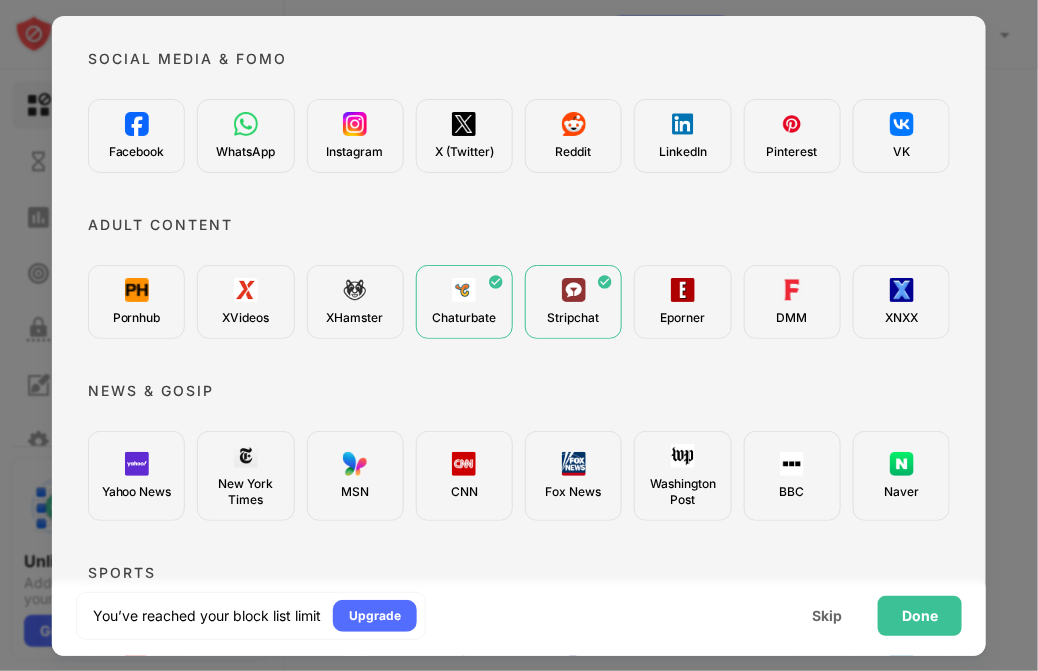 scroll, scrollTop: 248, scrollLeft: 0, axis: vertical 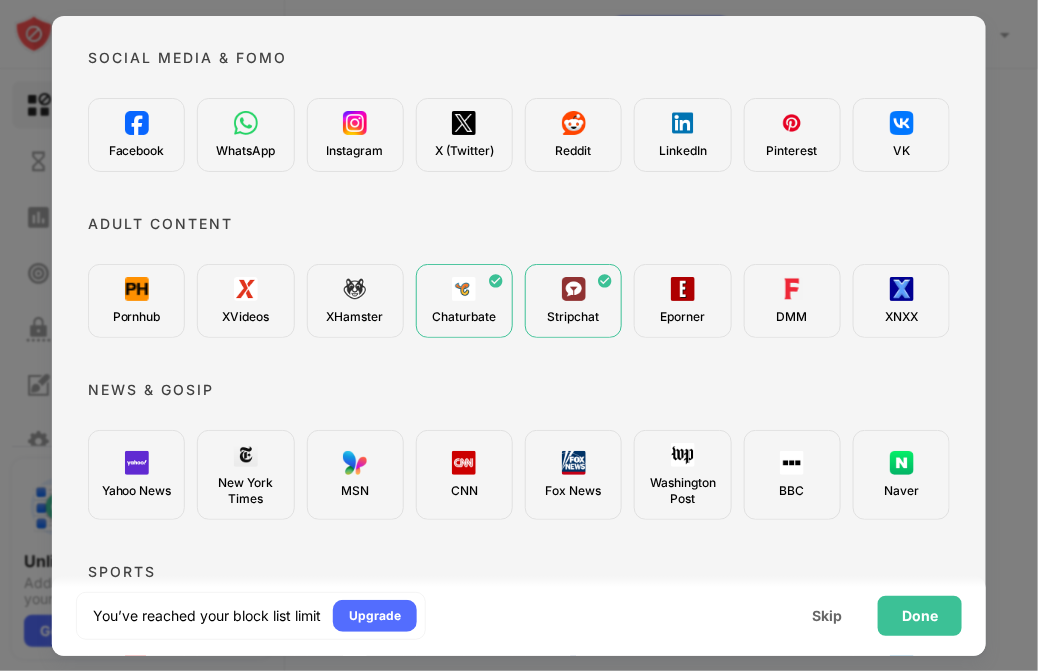 click on "MSN" at bounding box center (354, 475) 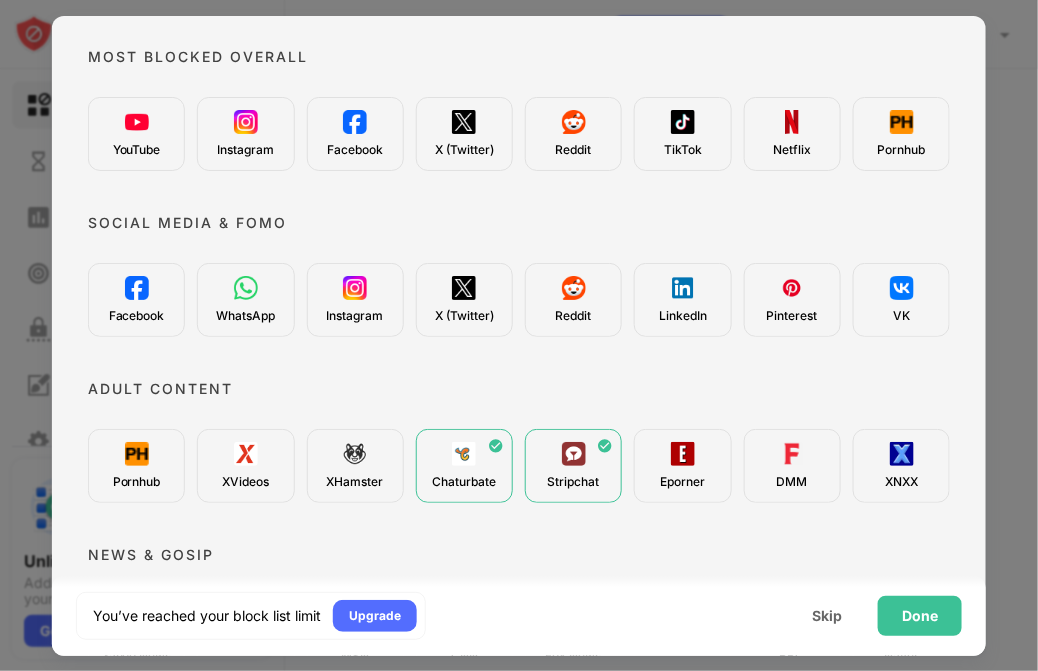 scroll, scrollTop: 82, scrollLeft: 0, axis: vertical 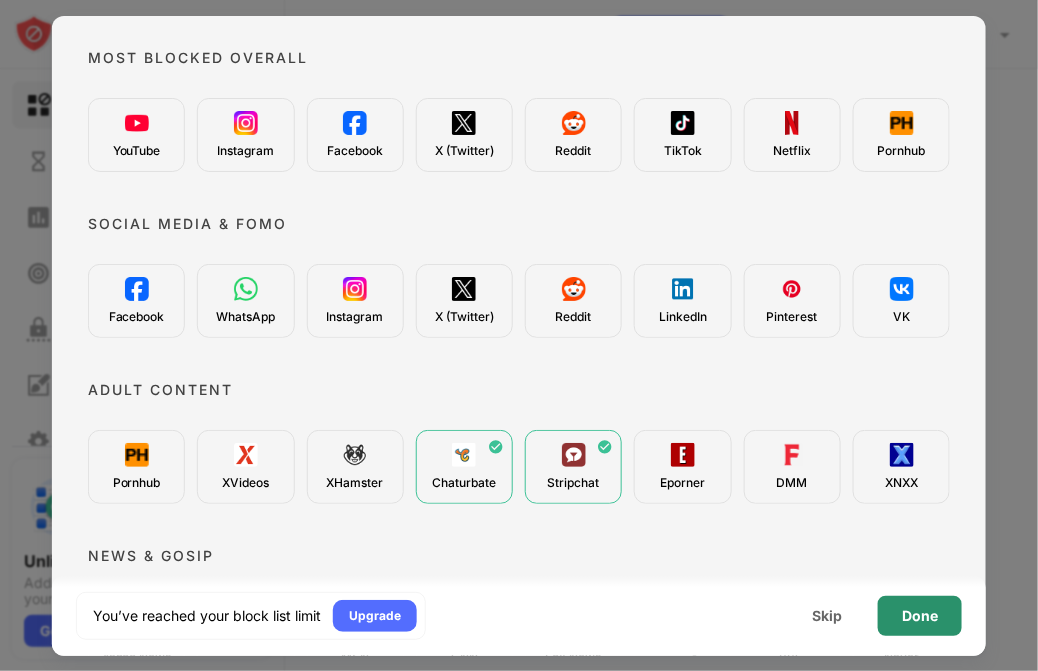 click on "Done" at bounding box center (920, 616) 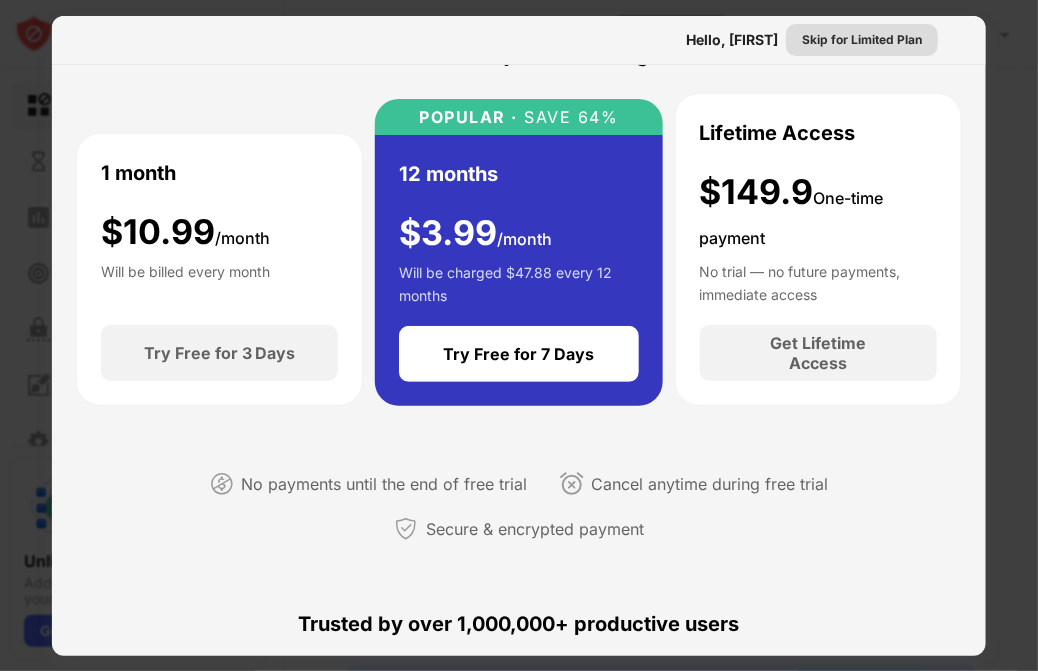 scroll, scrollTop: 96, scrollLeft: 0, axis: vertical 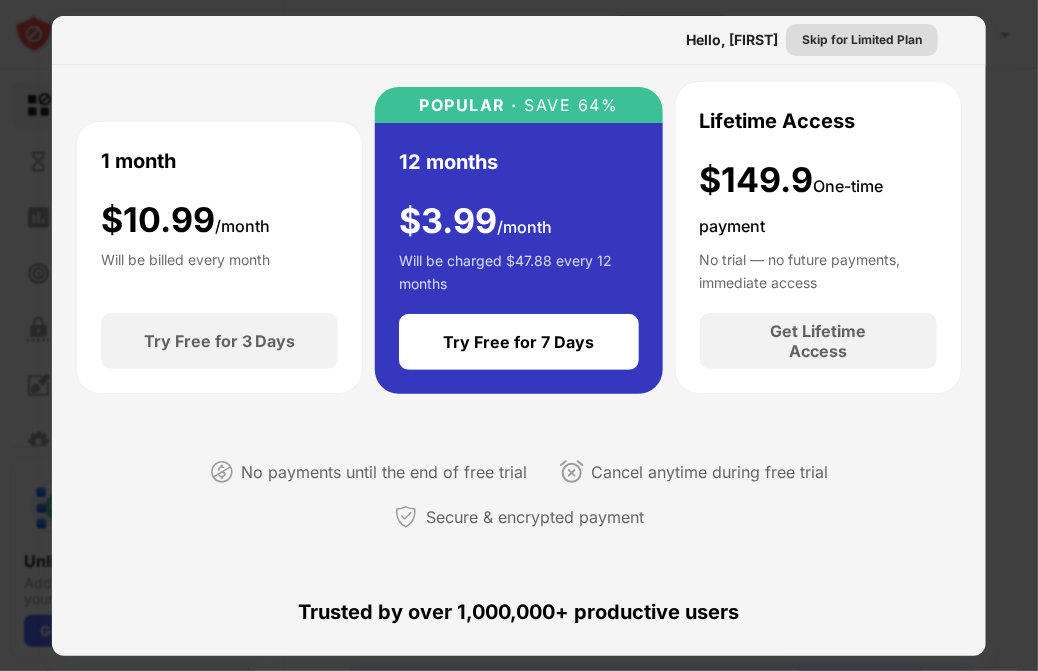 click on "Skip for Limited Plan" at bounding box center [862, 40] 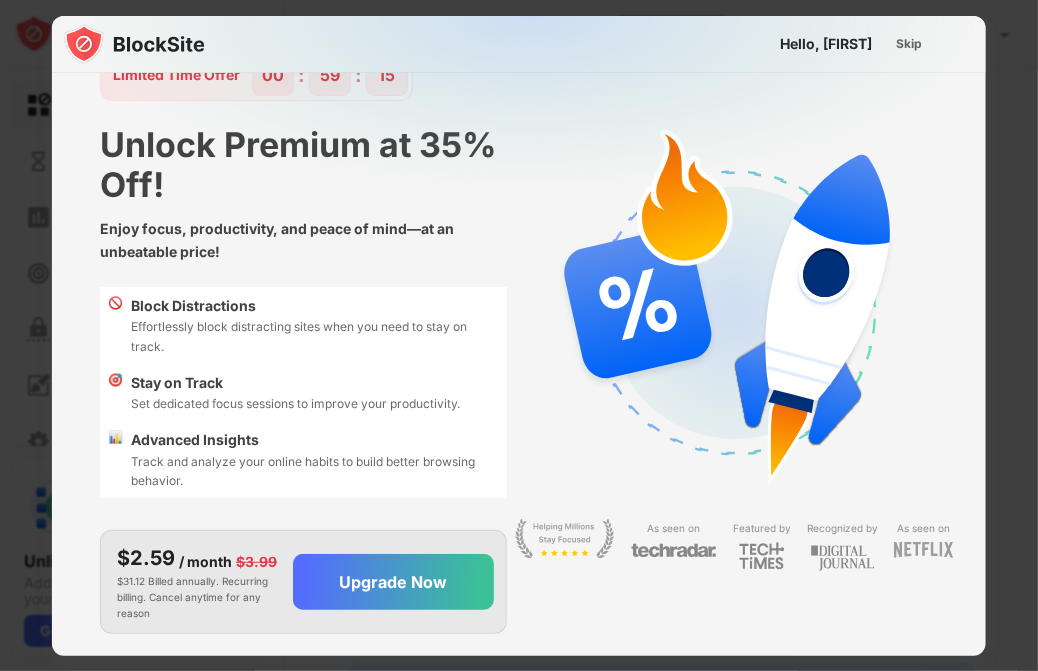 scroll, scrollTop: 97, scrollLeft: 0, axis: vertical 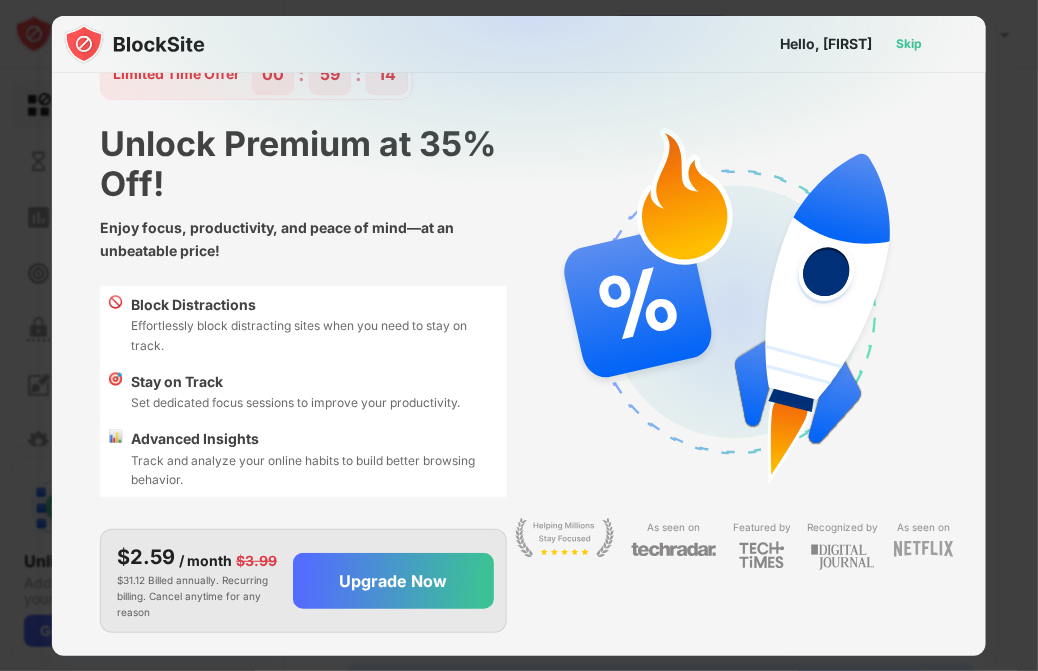 click on "Skip" at bounding box center (909, 44) 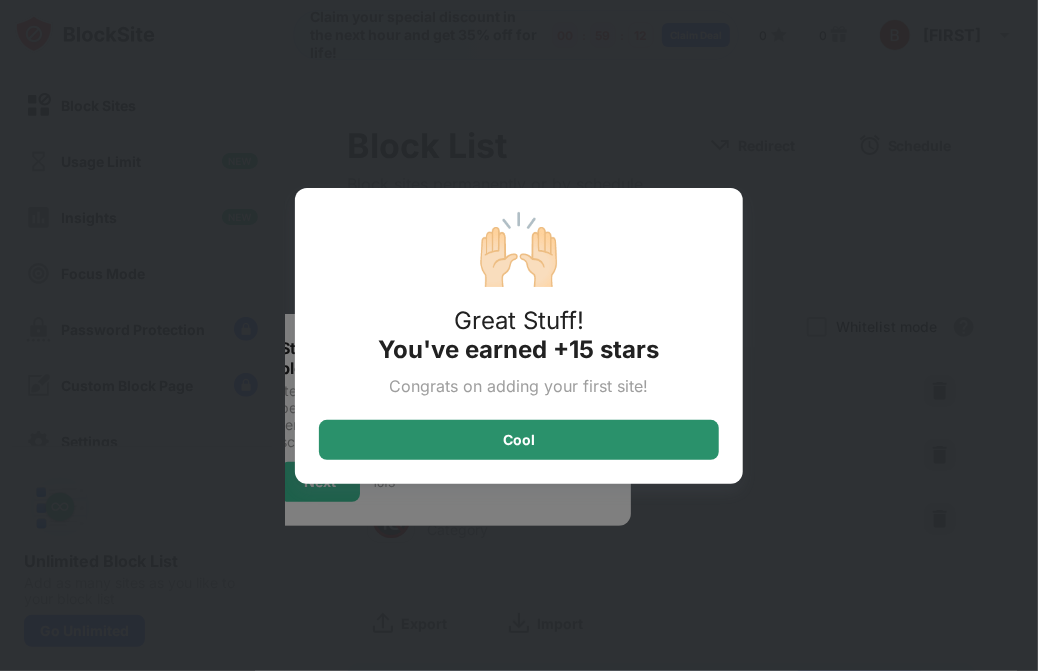click on "Cool" at bounding box center (519, 440) 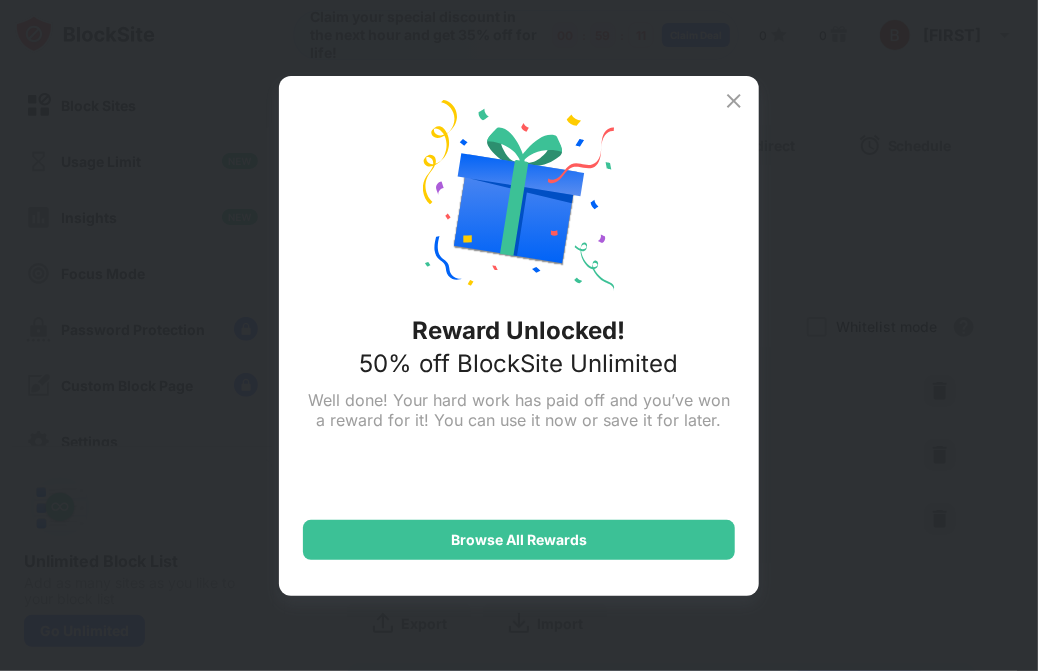 click at bounding box center [734, 101] 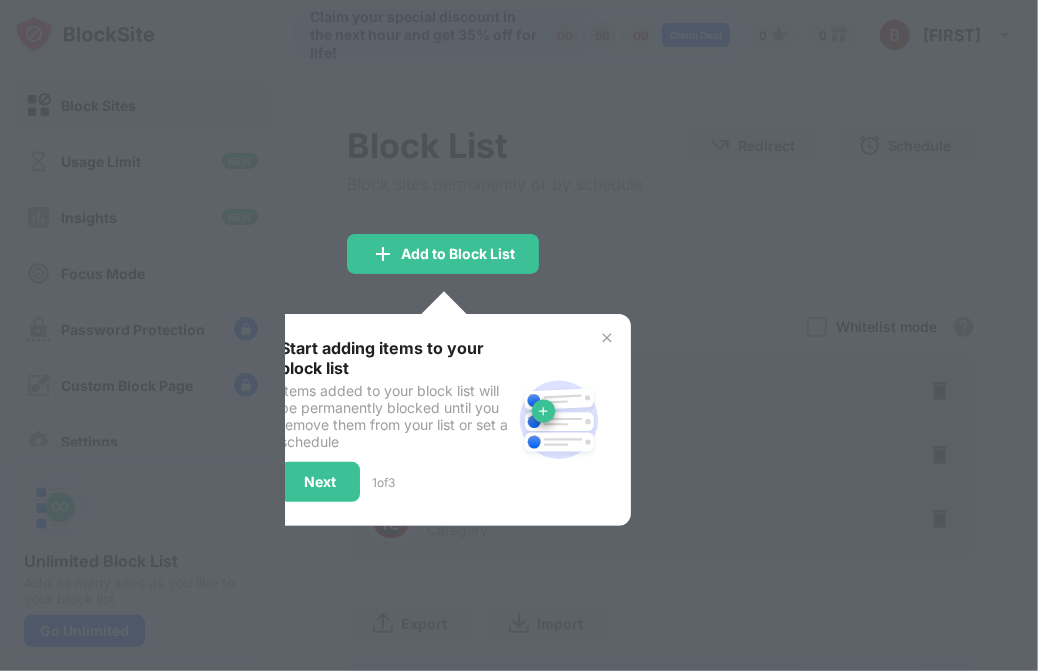 click on "Start adding items to your block list Items added to your block list will be permanently blocked until you remove them from your list or set a schedule Next 1  of  3" at bounding box center (443, 420) 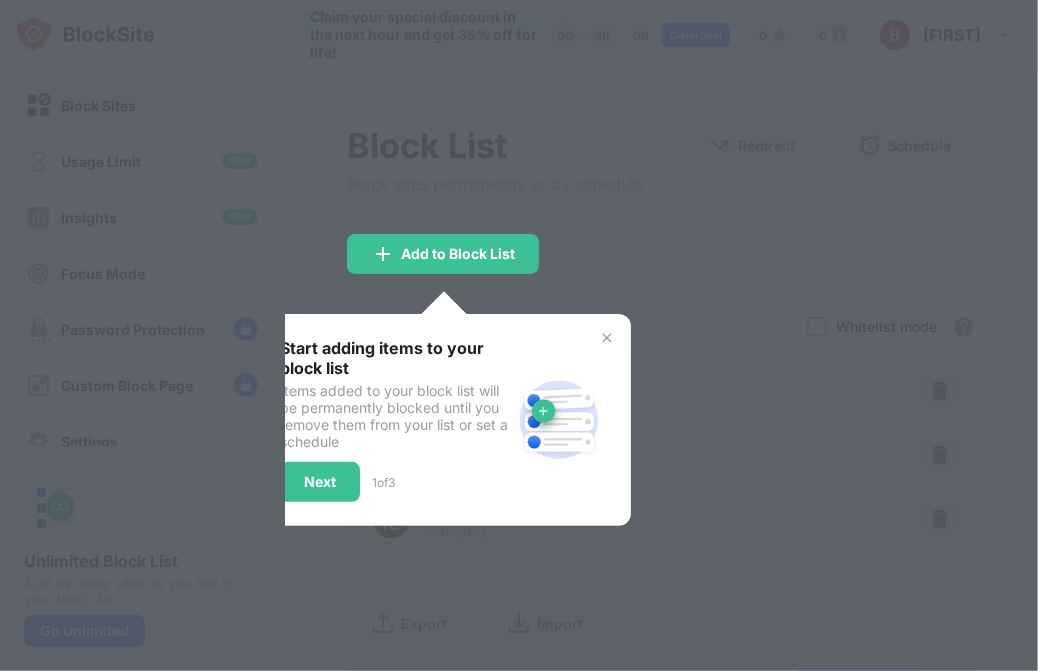 click at bounding box center [607, 338] 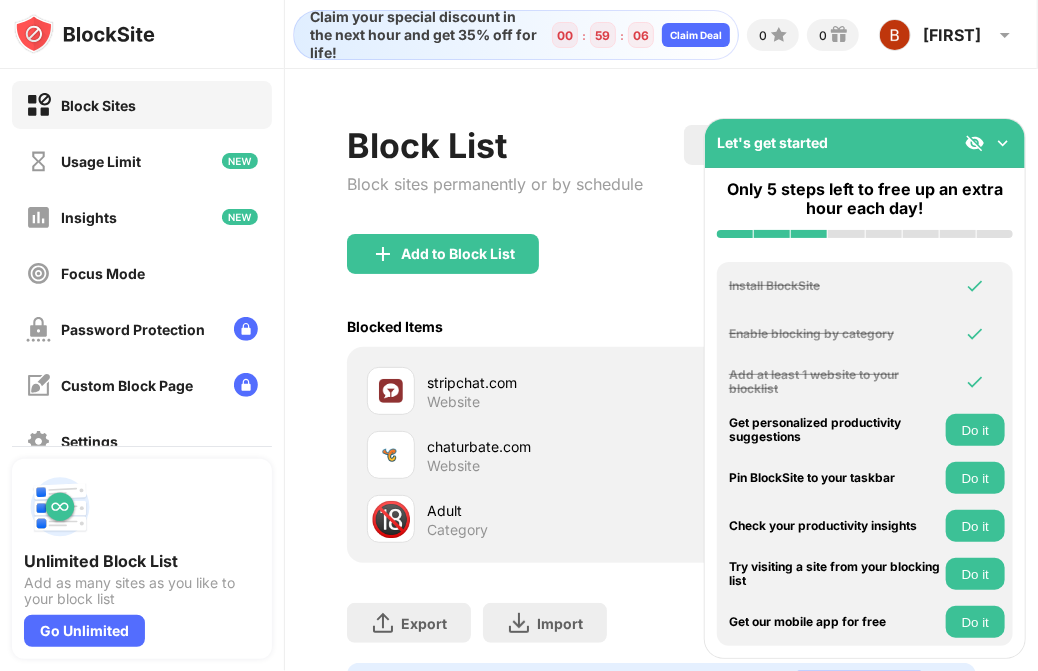 click on "Add to Block List" at bounding box center (661, 270) 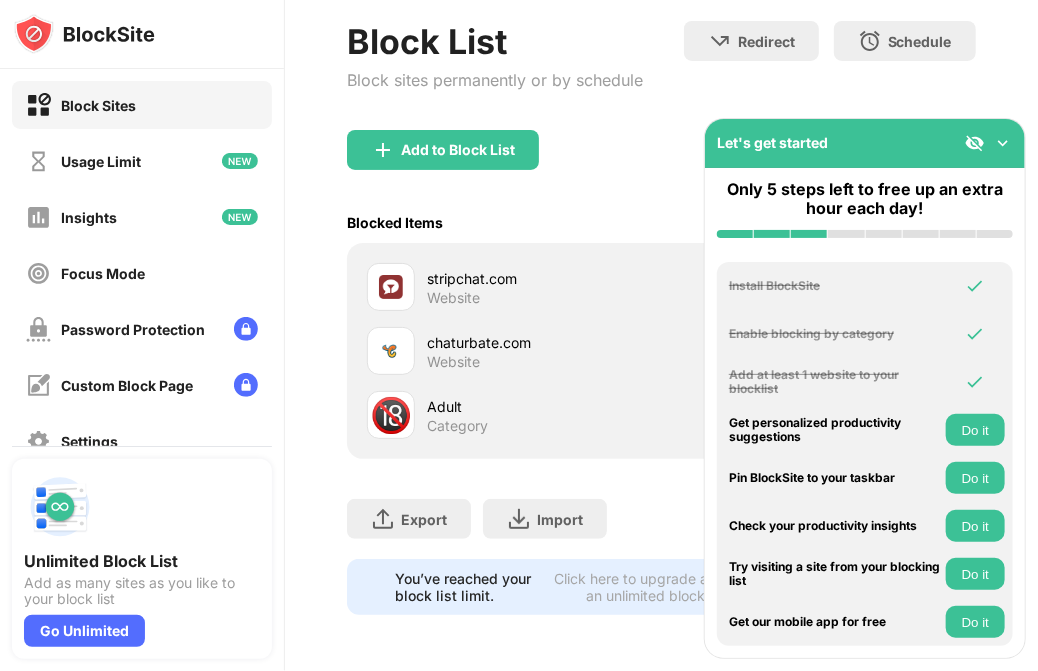 scroll, scrollTop: 117, scrollLeft: 0, axis: vertical 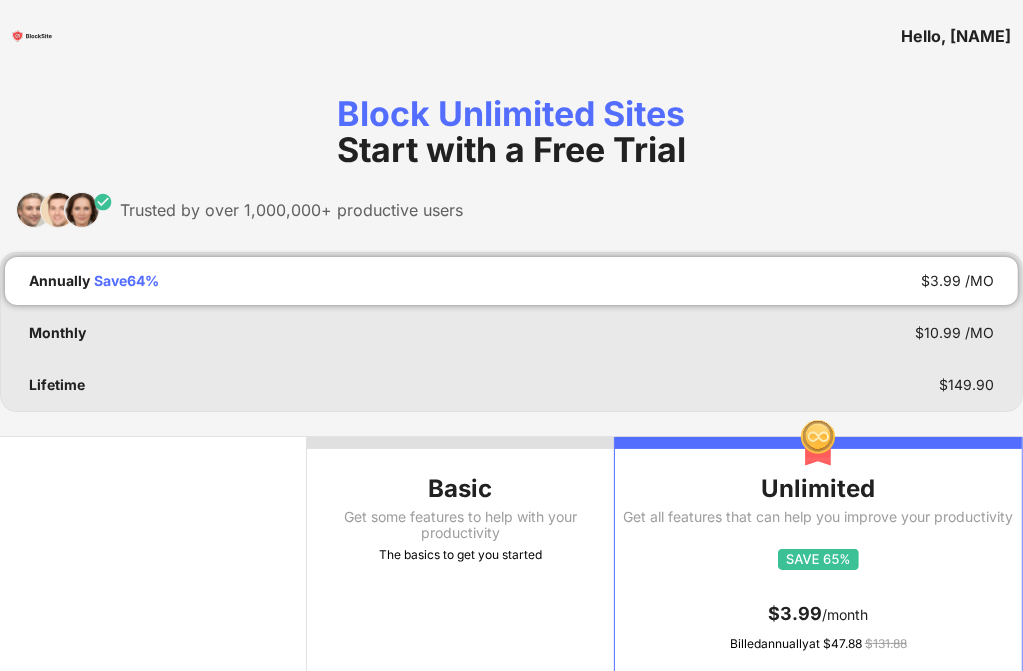 click on "Get some features to help with your productivity" at bounding box center [460, 525] 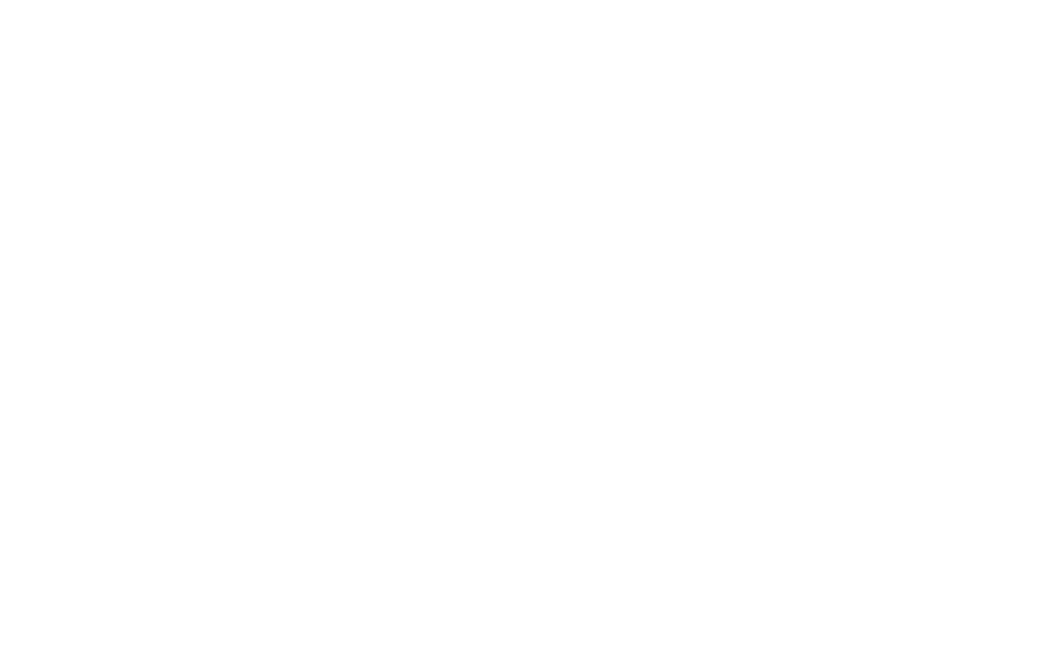 scroll, scrollTop: 0, scrollLeft: 0, axis: both 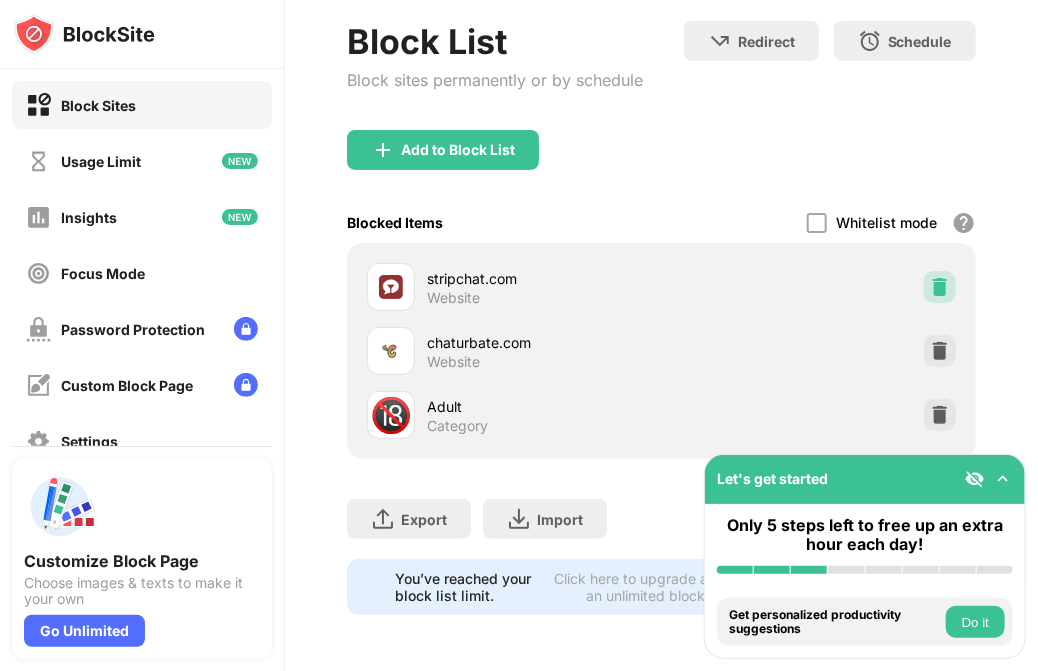 click at bounding box center (940, 287) 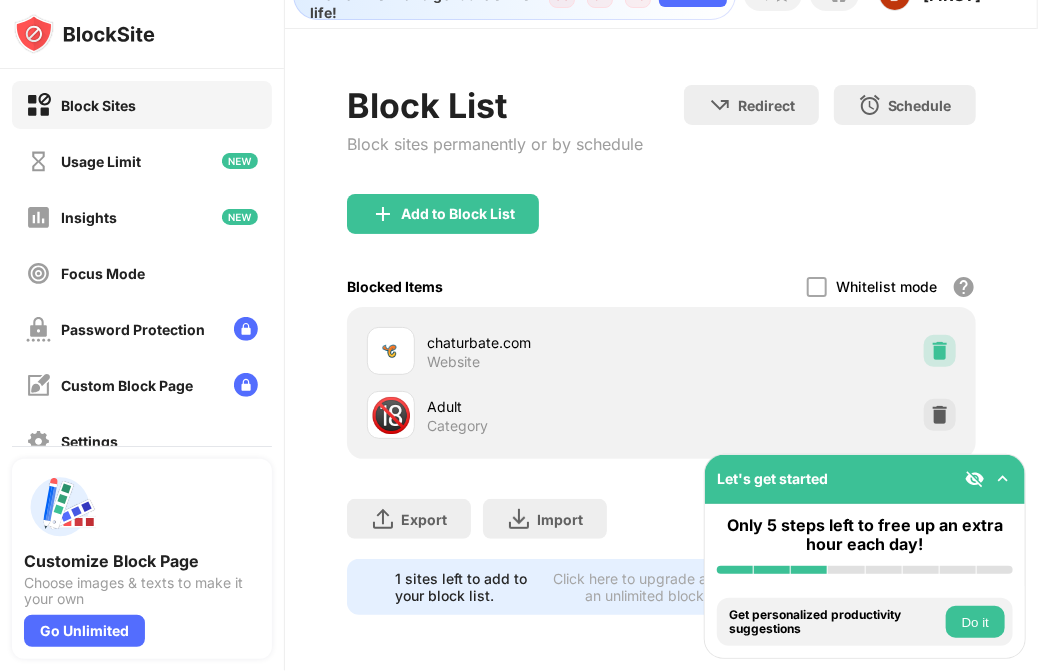 click at bounding box center (940, 351) 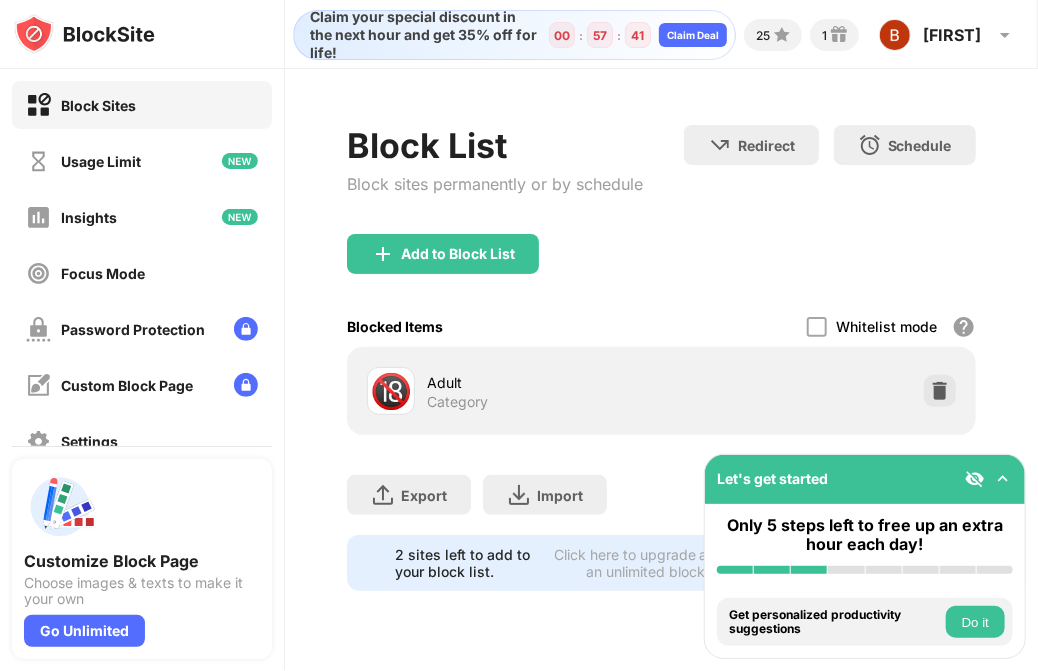 click on "Block List Block sites permanently or by schedule" at bounding box center [495, 179] 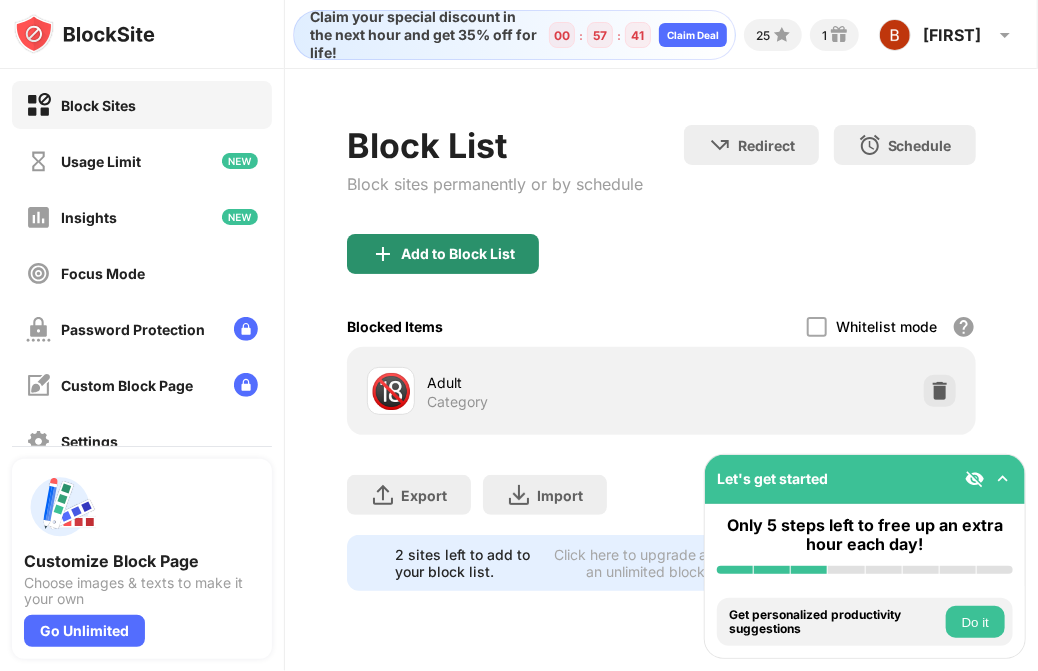 click on "Add to Block List" at bounding box center (443, 254) 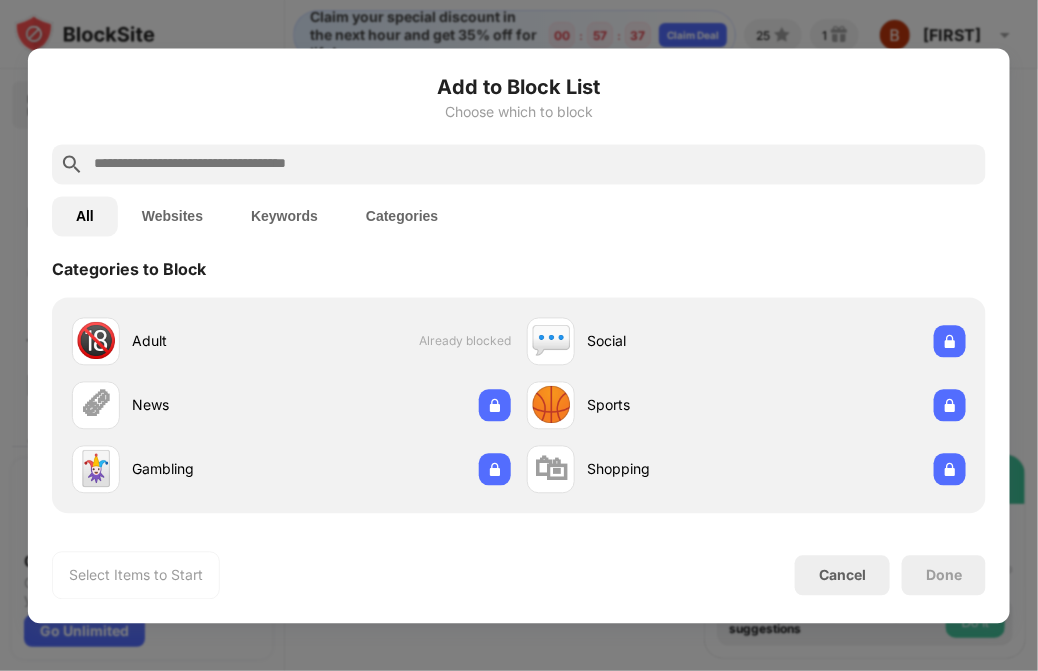 scroll, scrollTop: 0, scrollLeft: 0, axis: both 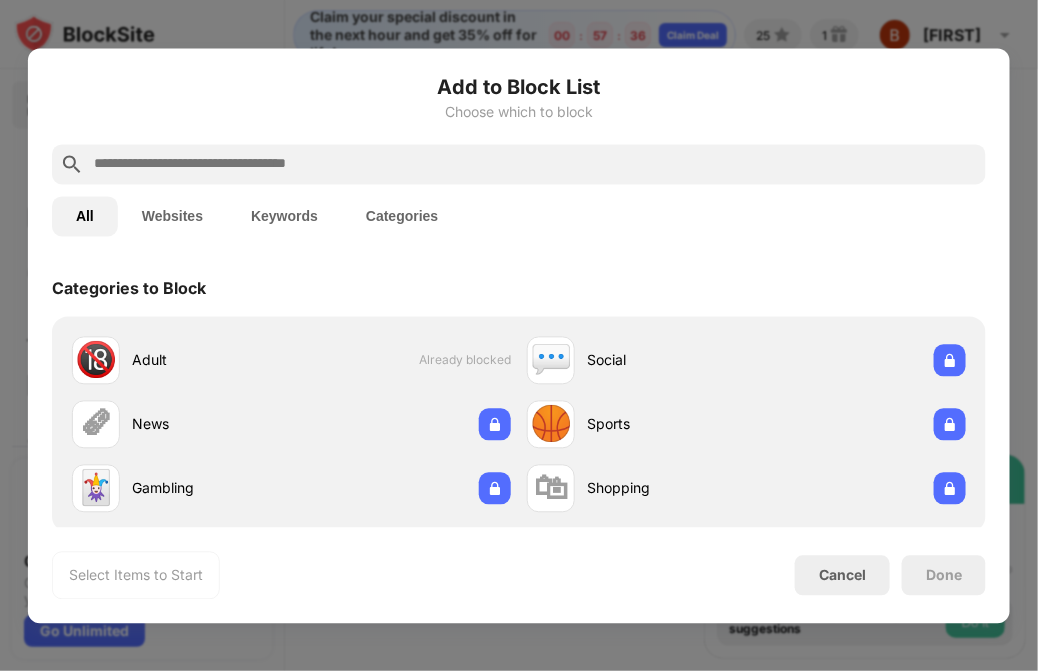 click on "Websites" at bounding box center [172, 216] 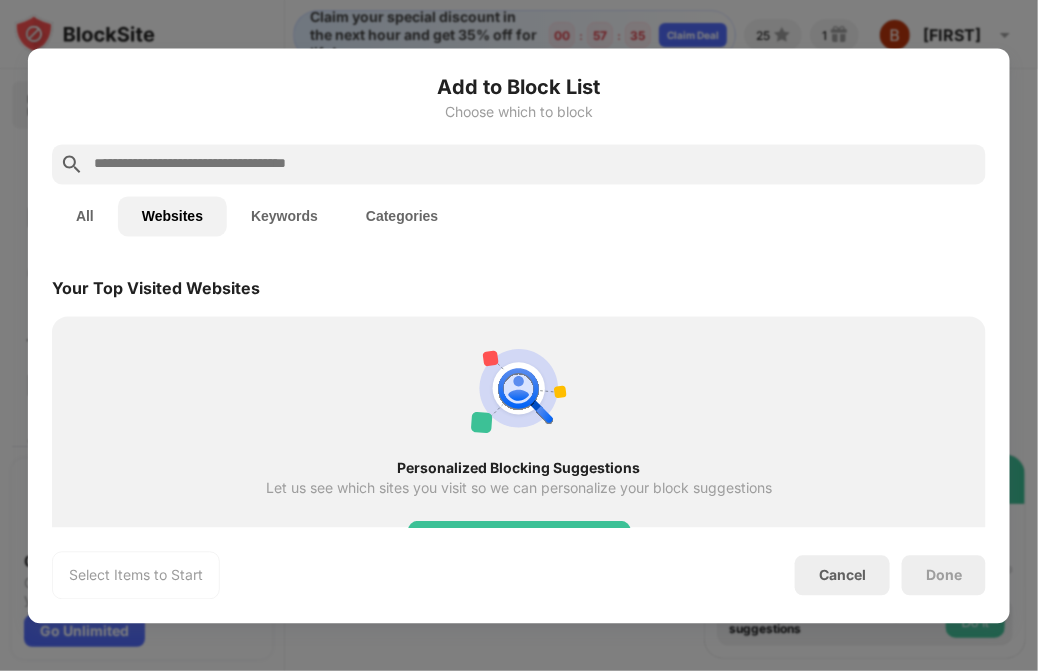 scroll, scrollTop: 460, scrollLeft: 0, axis: vertical 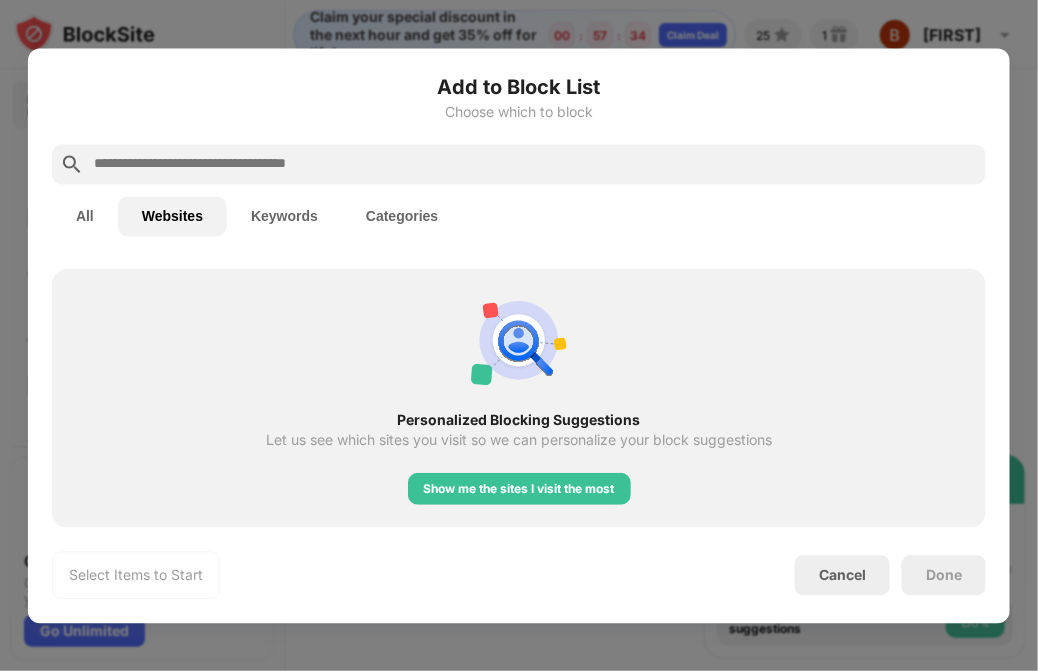 click on "All" at bounding box center (85, 216) 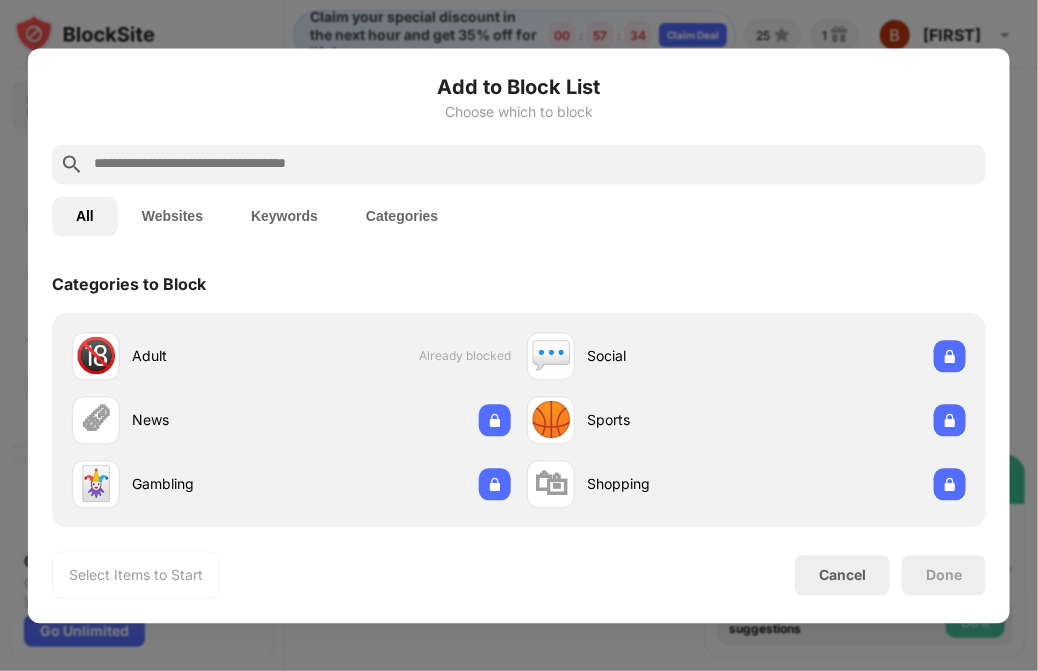 scroll, scrollTop: 0, scrollLeft: 0, axis: both 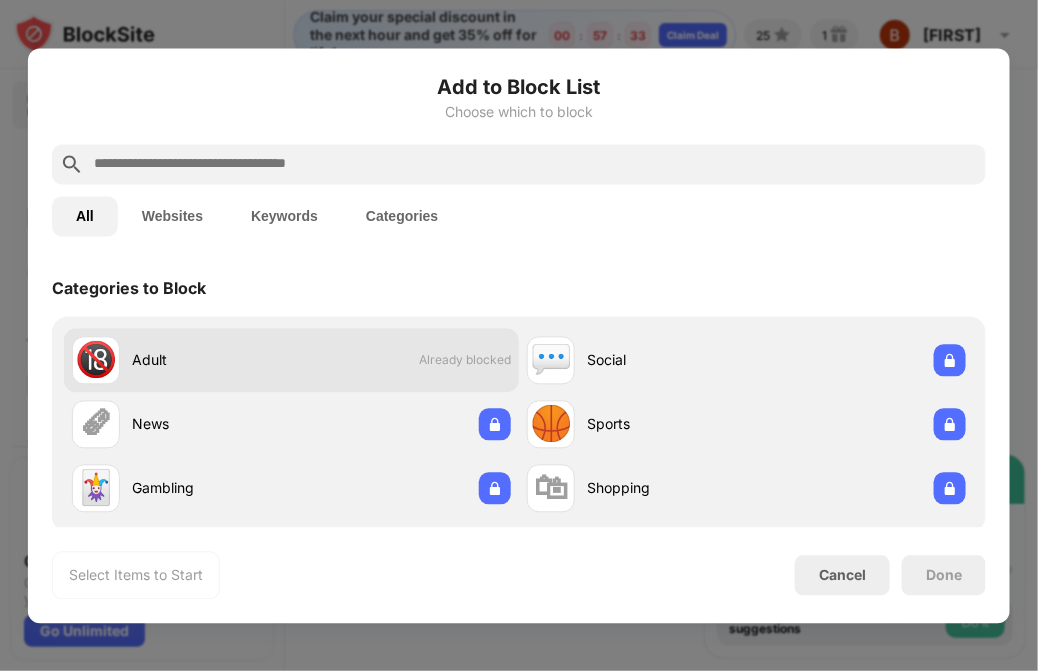click on "🔞 Adult Already blocked" at bounding box center [291, 360] 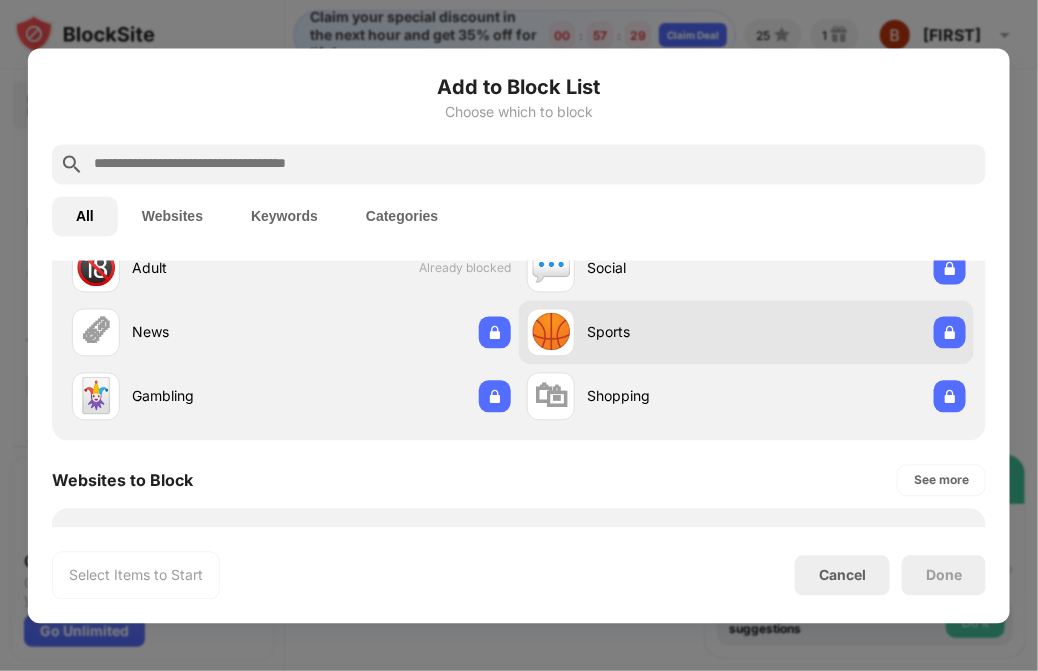 scroll, scrollTop: 83, scrollLeft: 0, axis: vertical 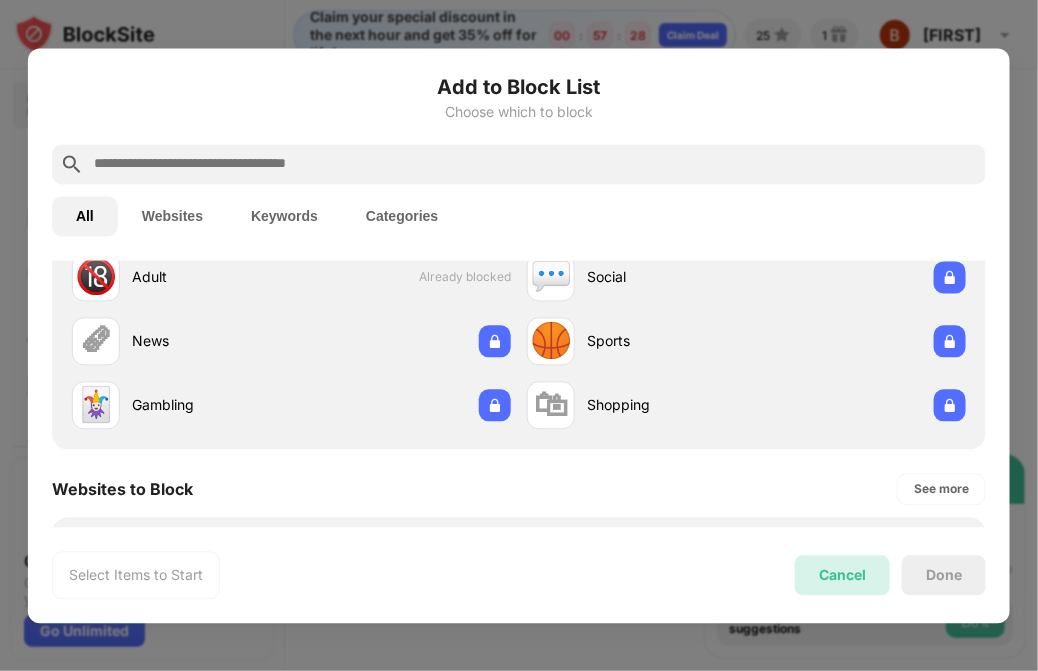 click on "Cancel" at bounding box center (842, 575) 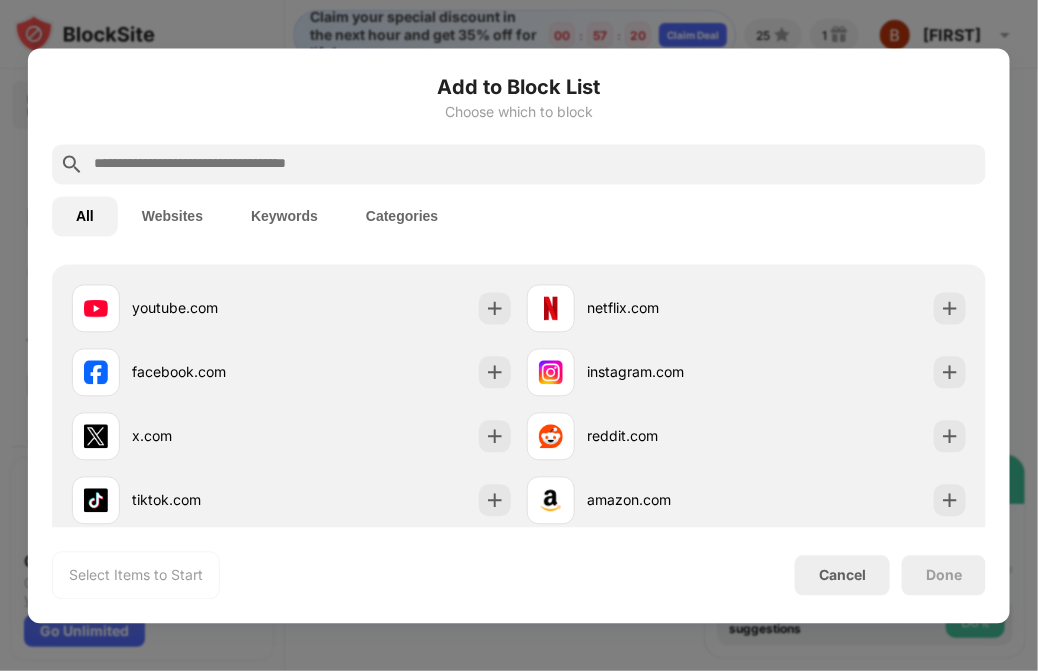 click on "Websites" at bounding box center (172, 216) 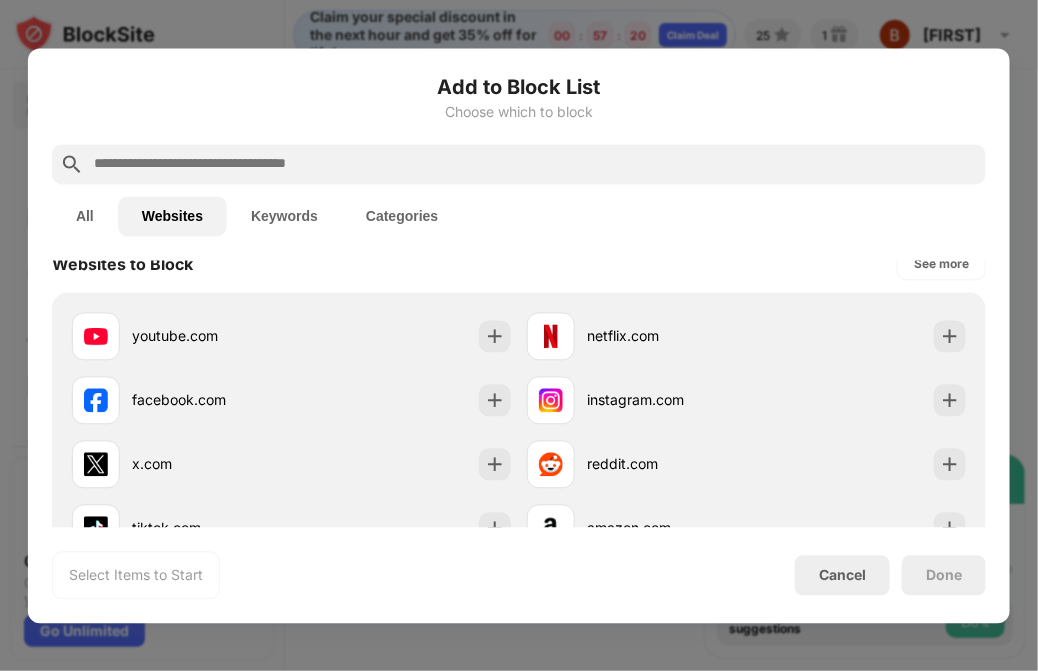 scroll, scrollTop: 0, scrollLeft: 0, axis: both 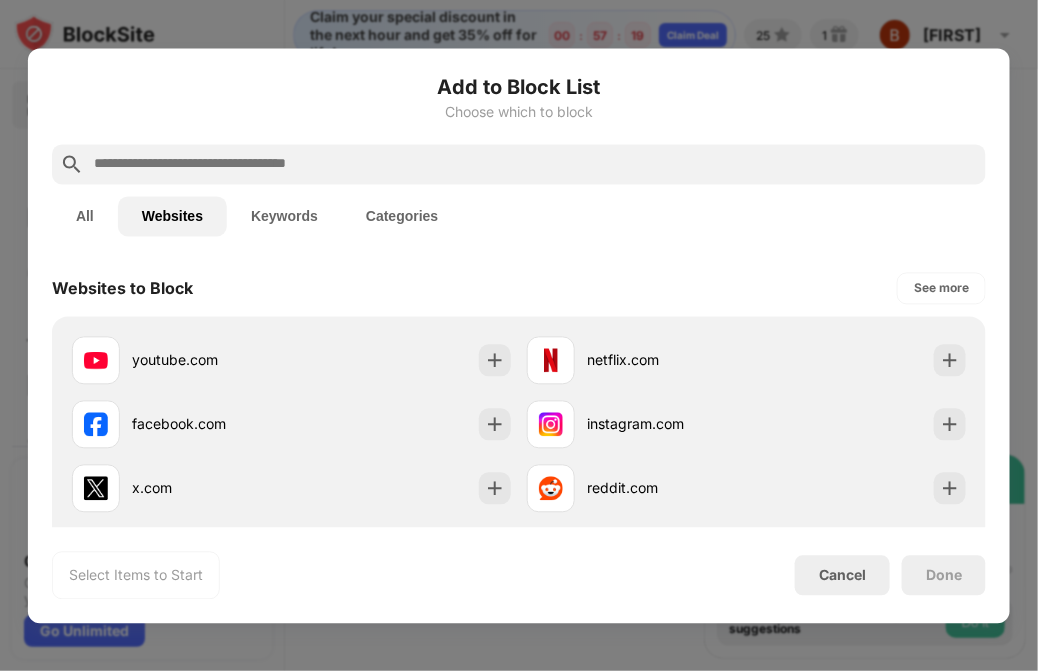 click on "Keywords" at bounding box center (284, 216) 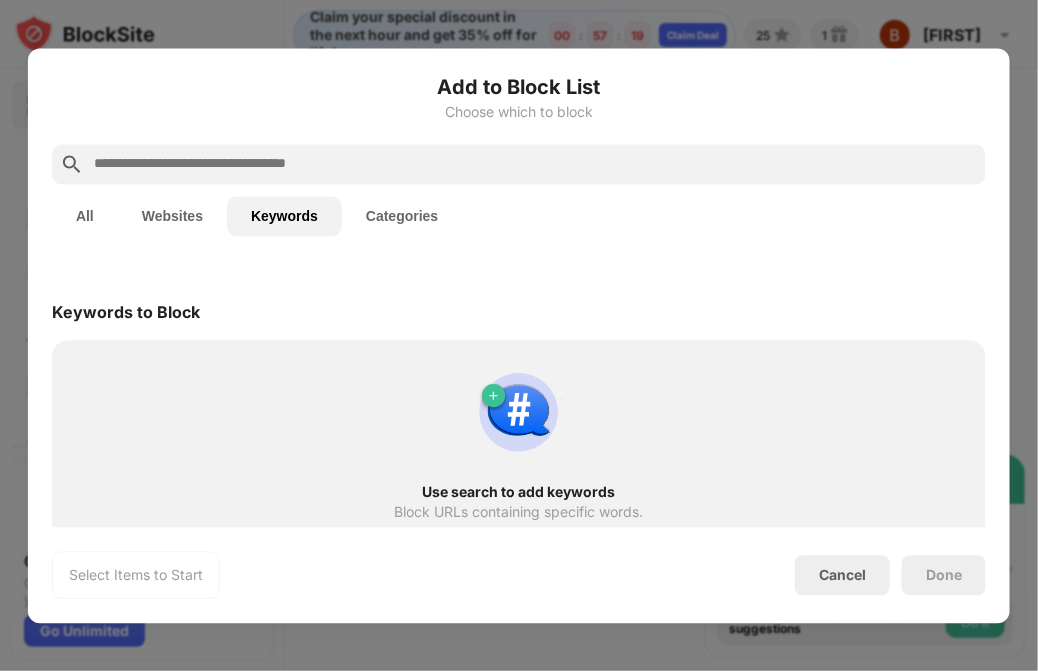 scroll, scrollTop: 16, scrollLeft: 0, axis: vertical 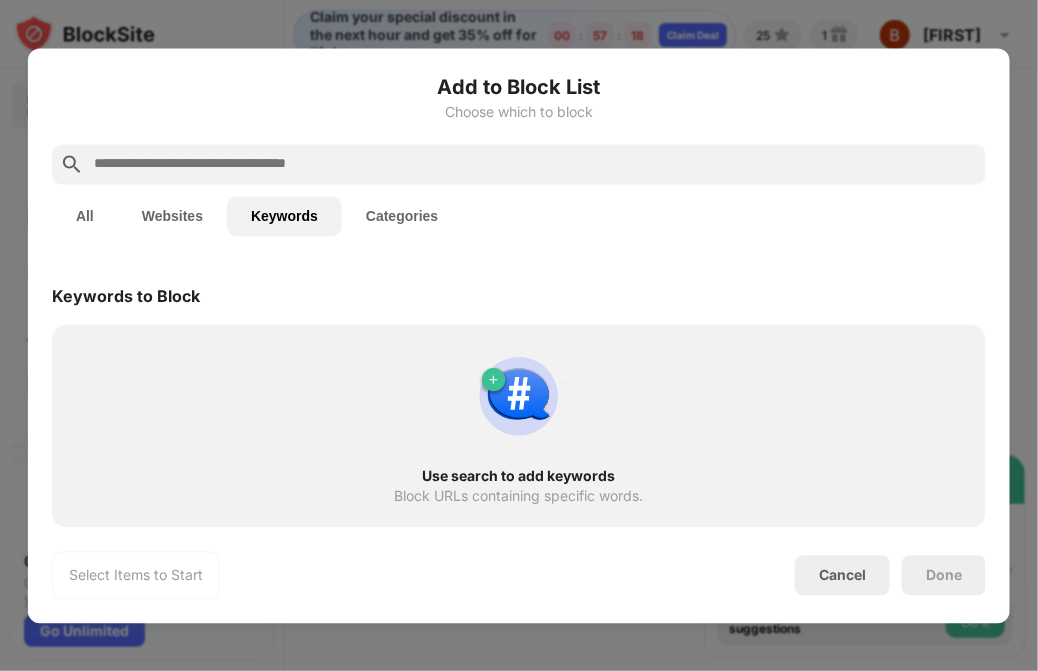 click on "Use search to add keywords Block URLs containing specific words." at bounding box center [519, 426] 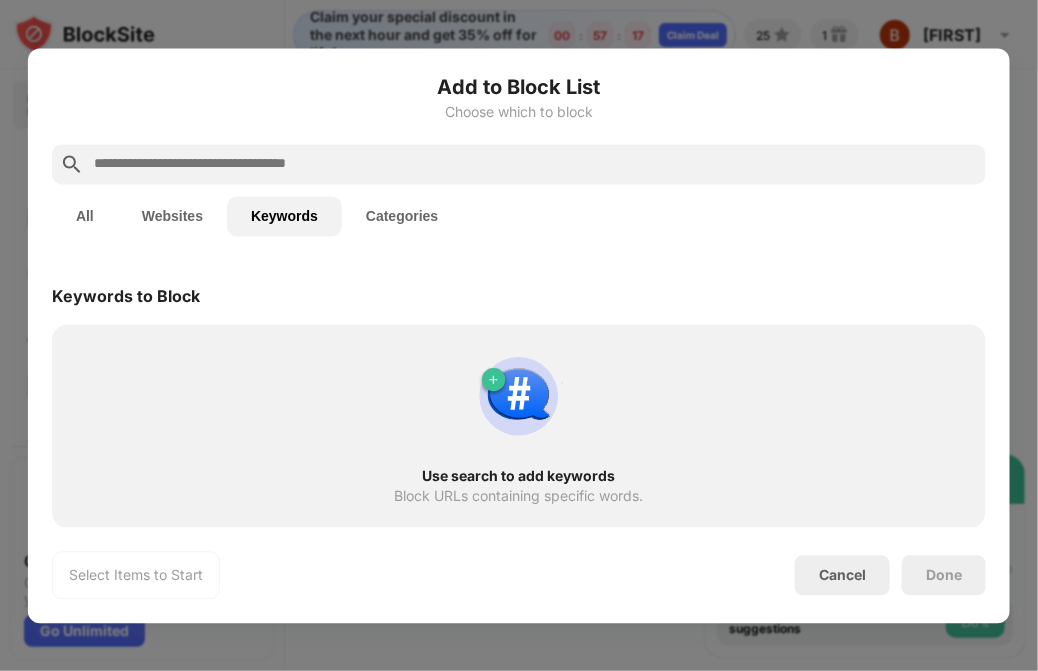 click at bounding box center [535, 164] 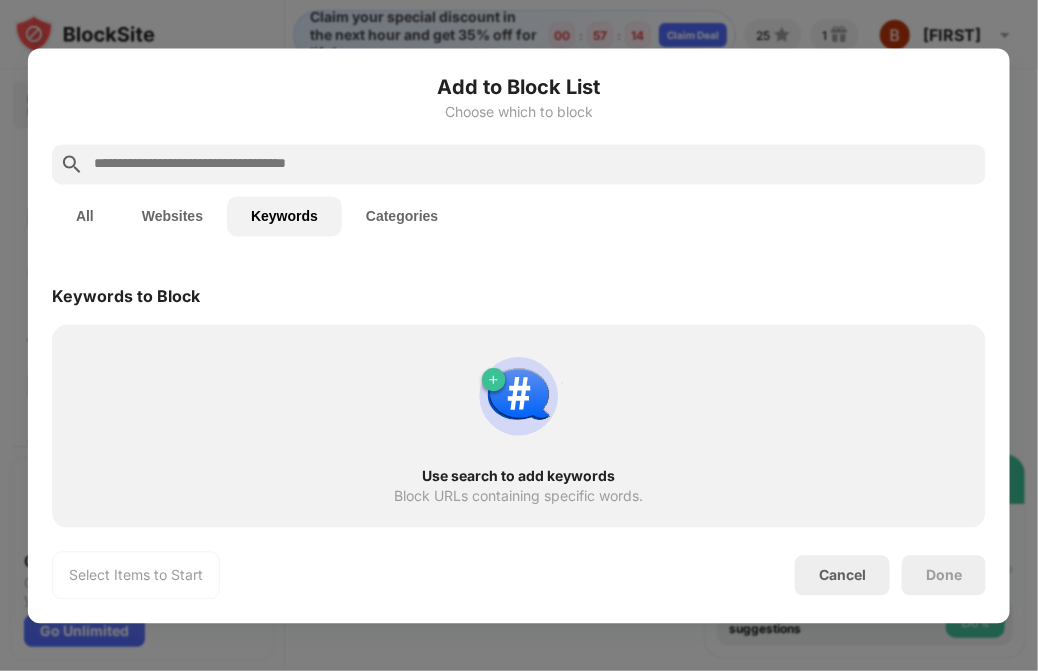 click on "All" at bounding box center [85, 216] 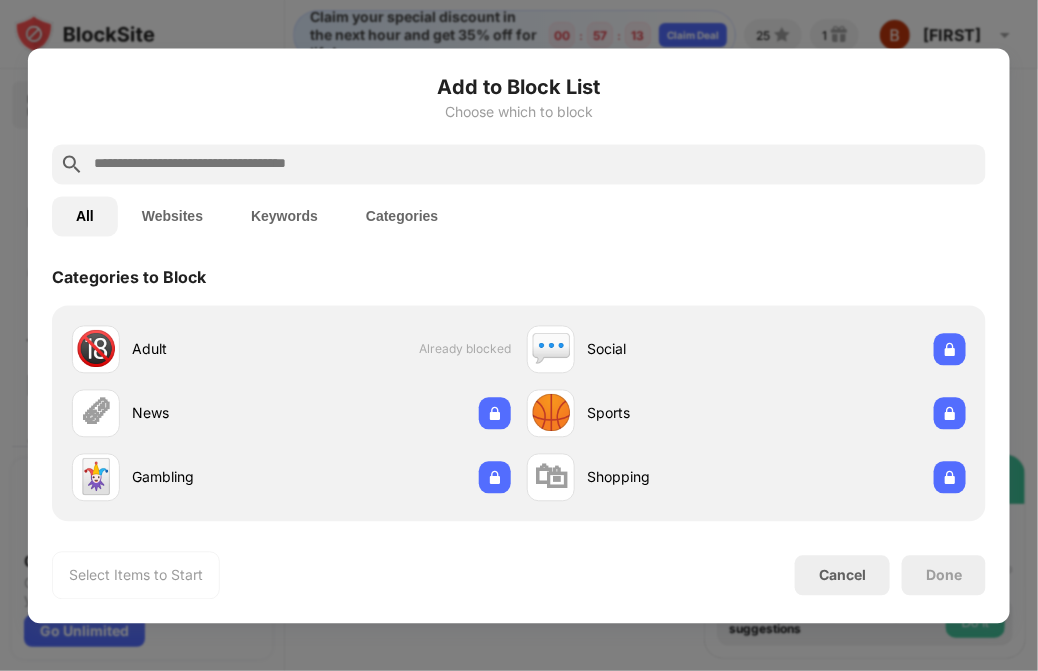 scroll, scrollTop: 0, scrollLeft: 0, axis: both 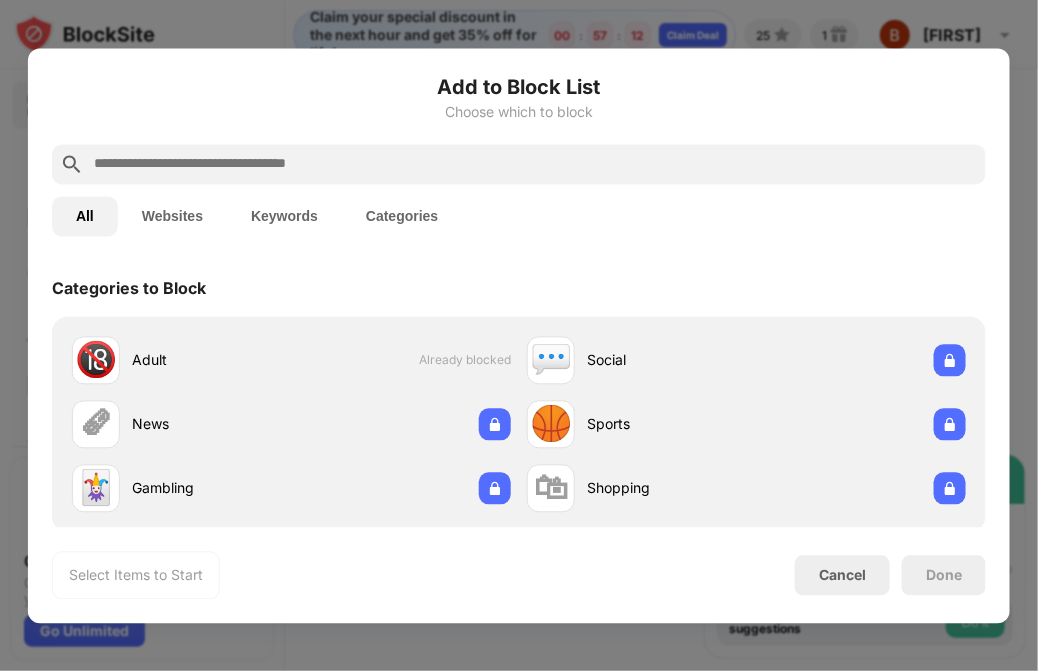 drag, startPoint x: 398, startPoint y: 349, endPoint x: 767, endPoint y: 520, distance: 406.69644 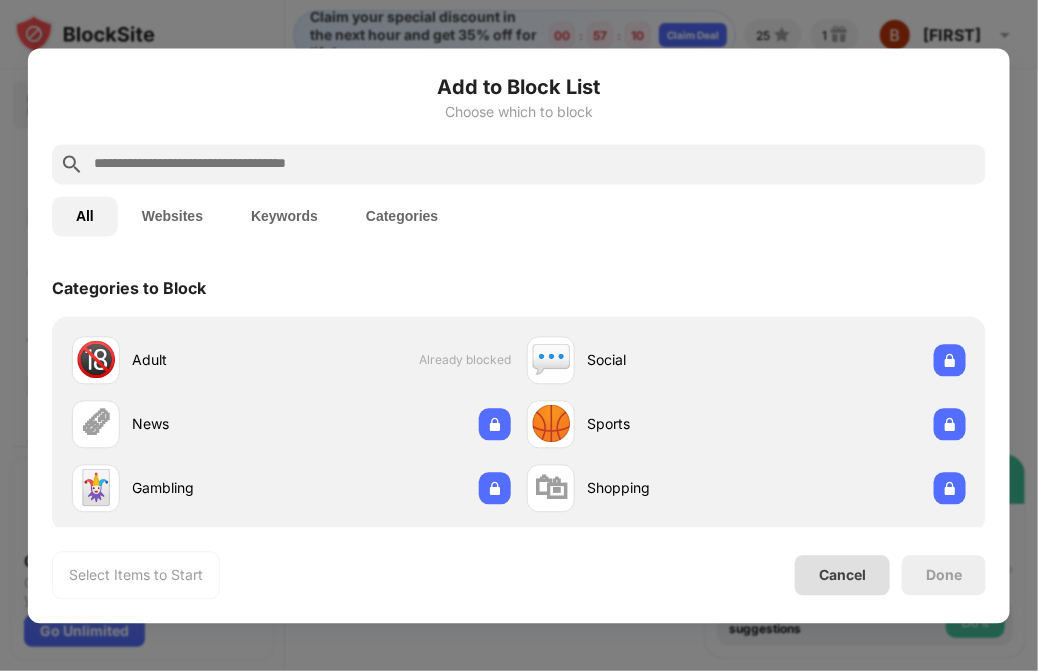 click on "Cancel" at bounding box center [842, 575] 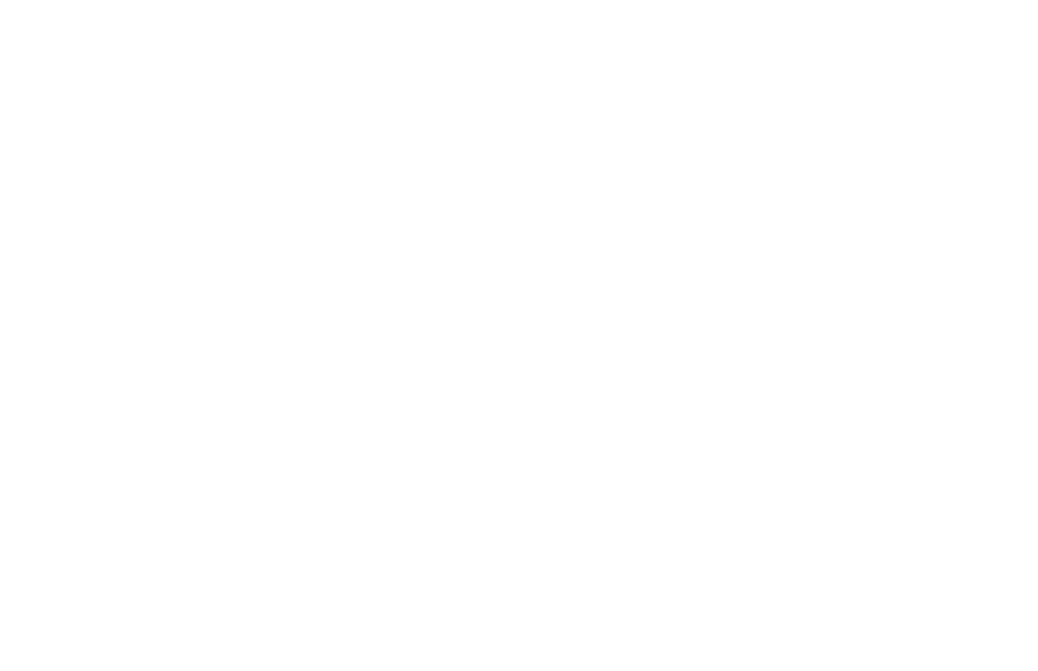scroll, scrollTop: 0, scrollLeft: 0, axis: both 